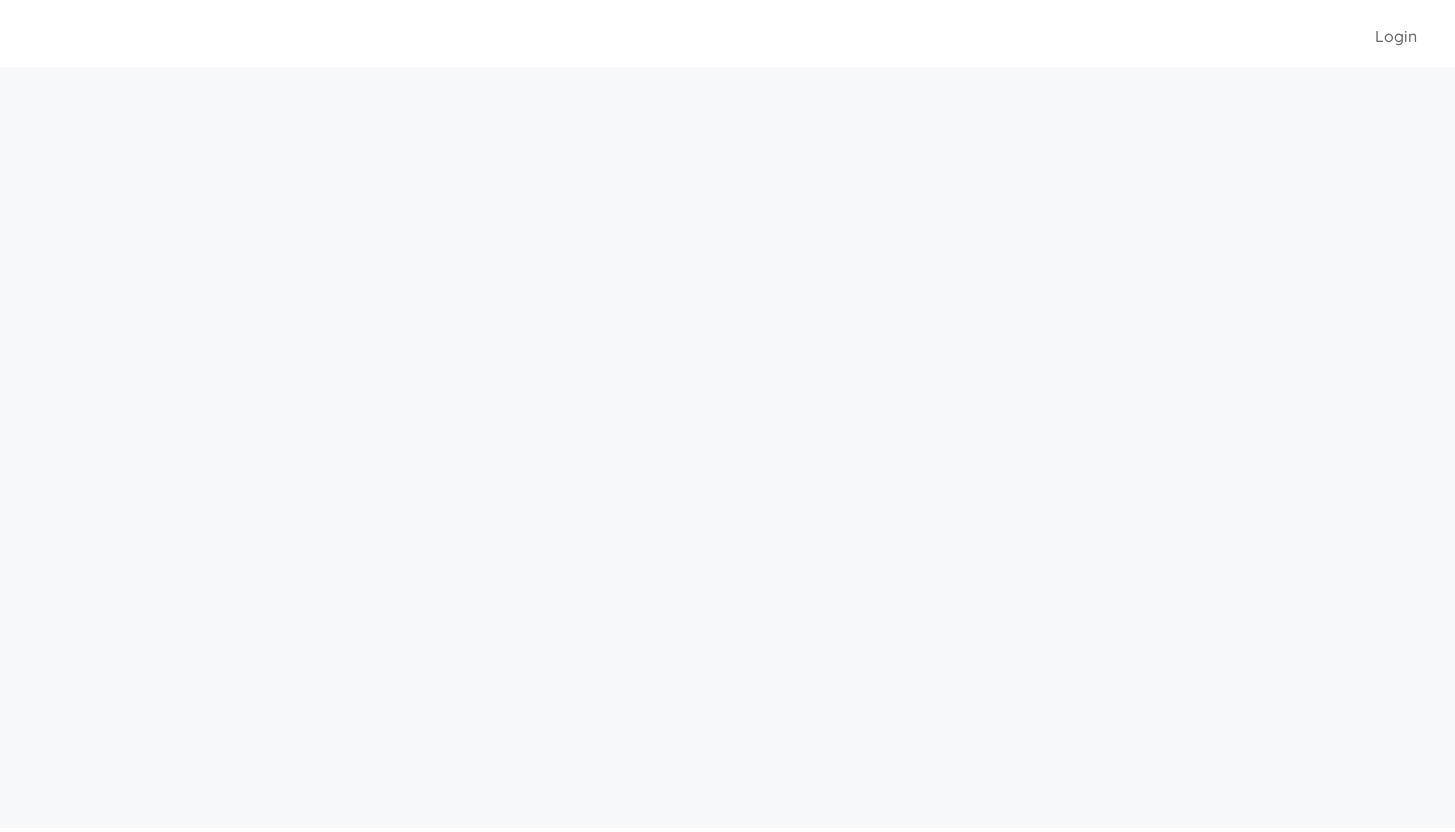 scroll, scrollTop: 0, scrollLeft: 0, axis: both 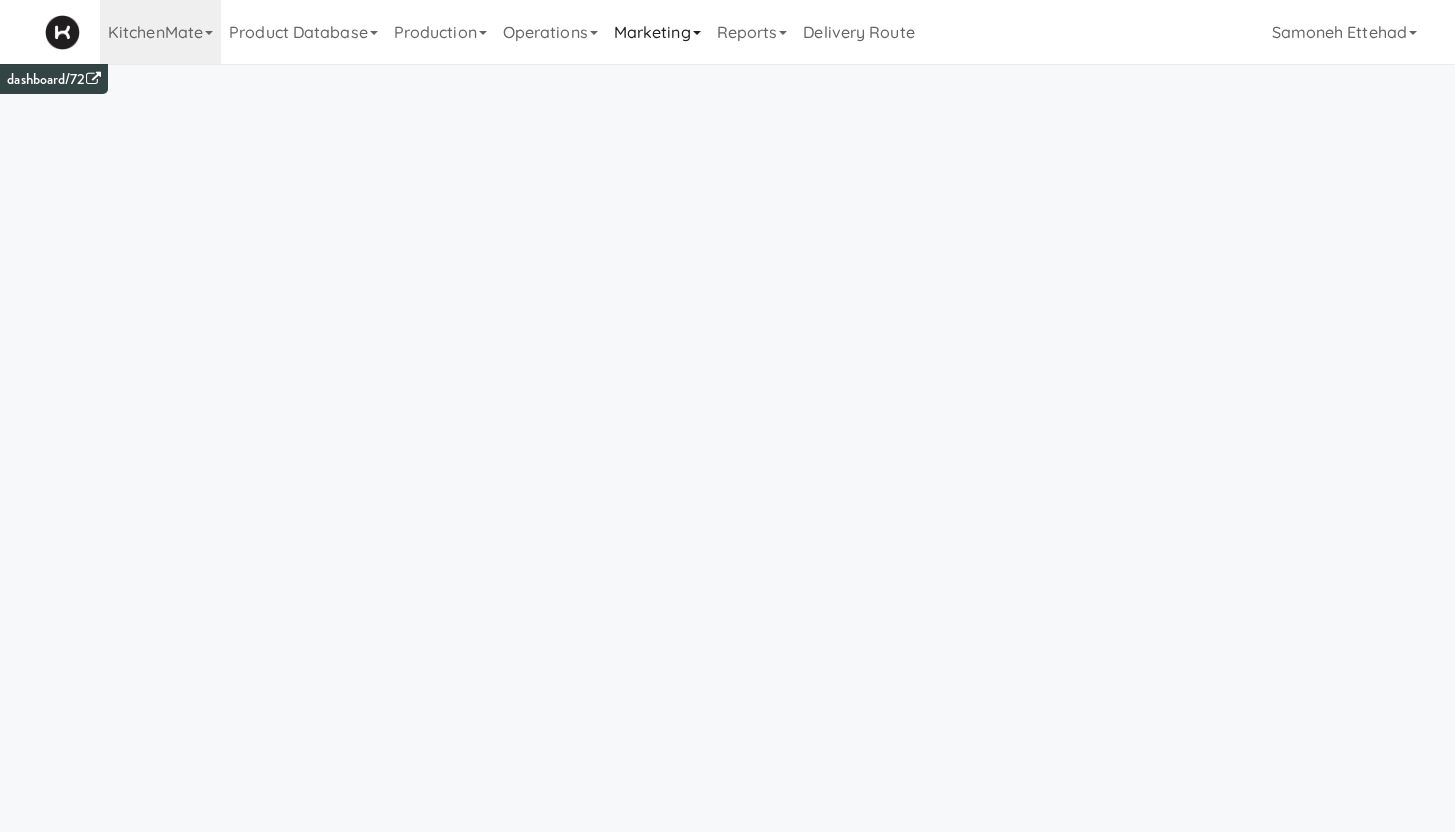 click on "Marketing" at bounding box center (657, 32) 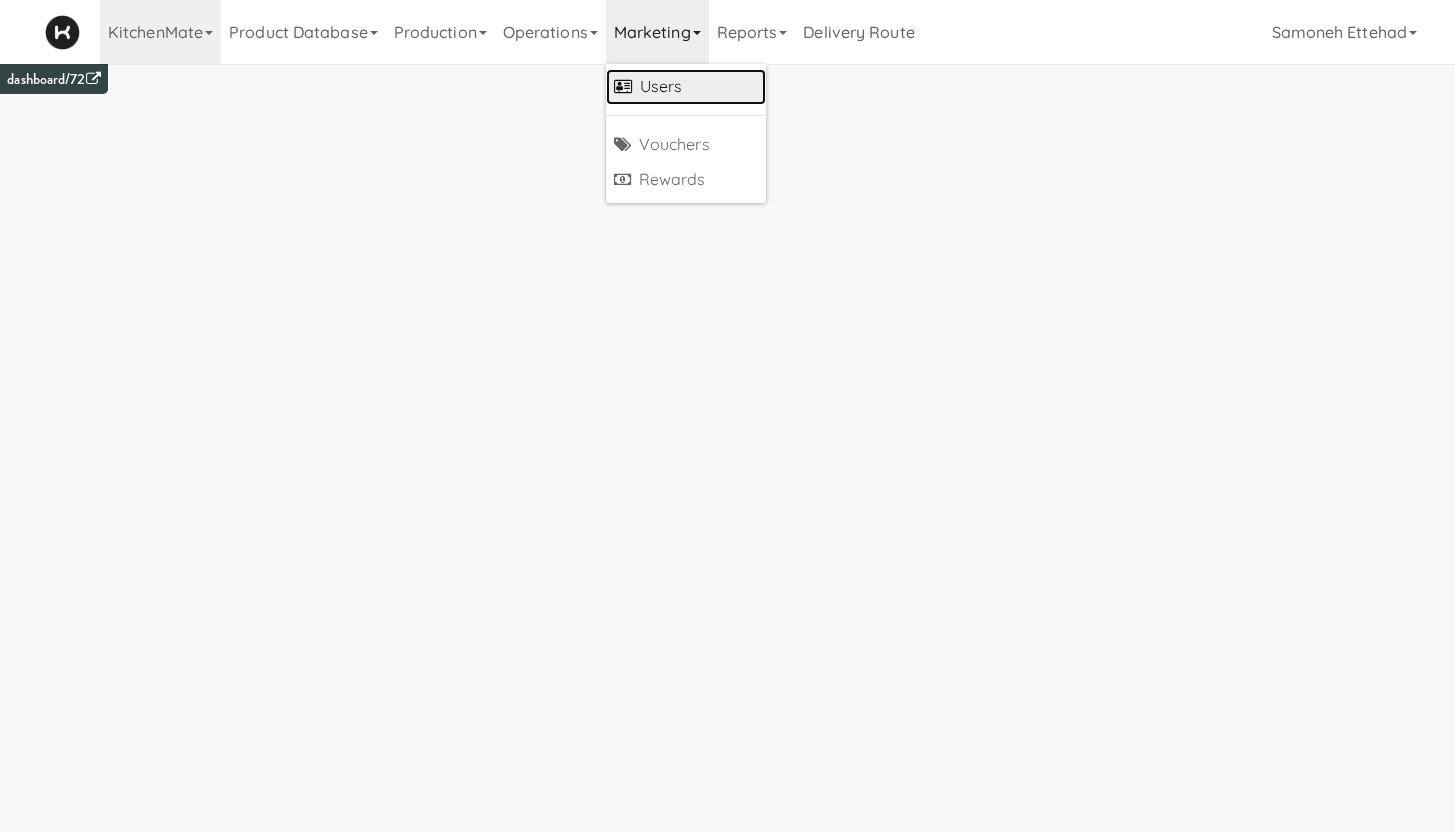 click on "Users" at bounding box center (686, 87) 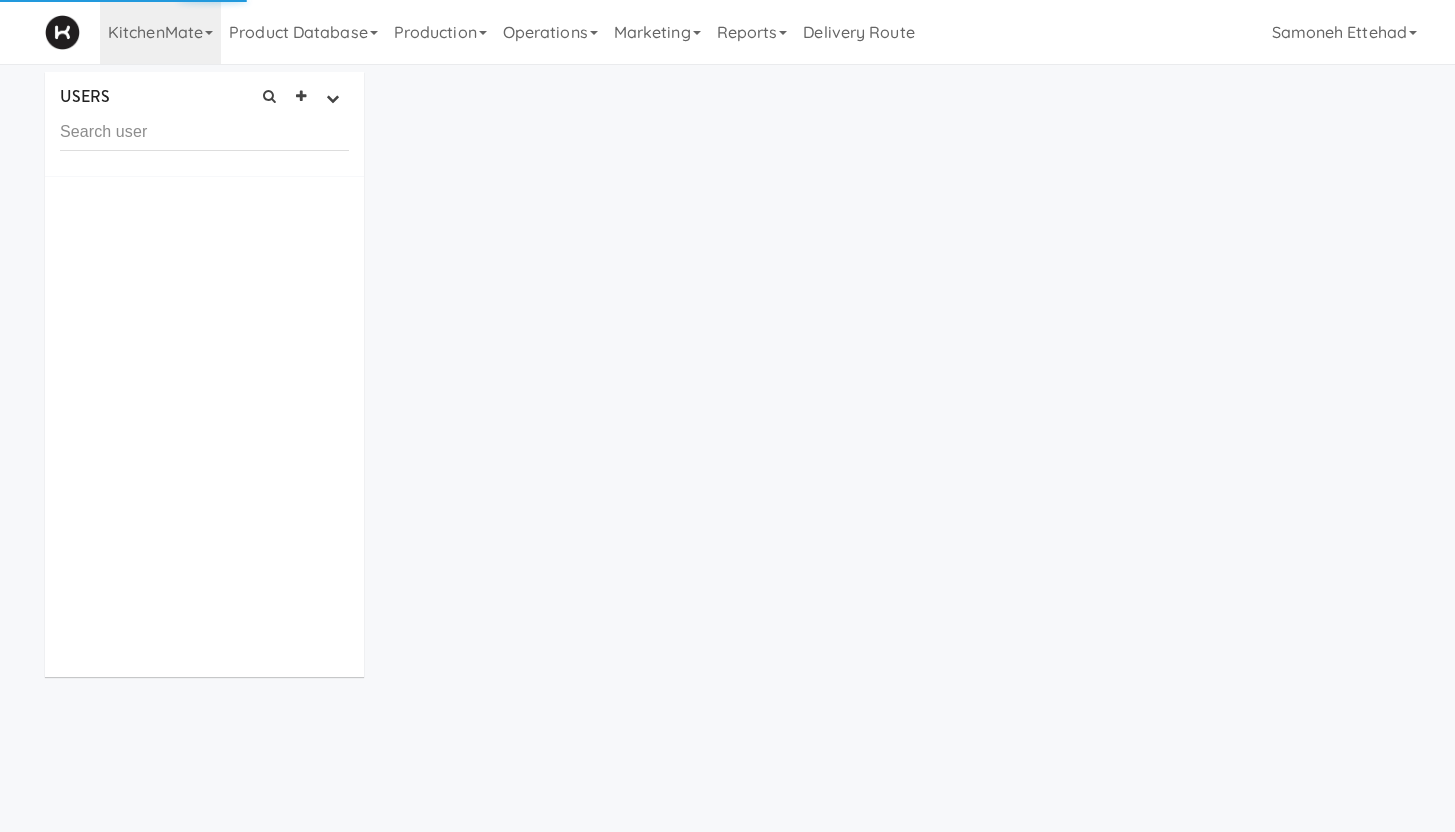click at bounding box center (204, 132) 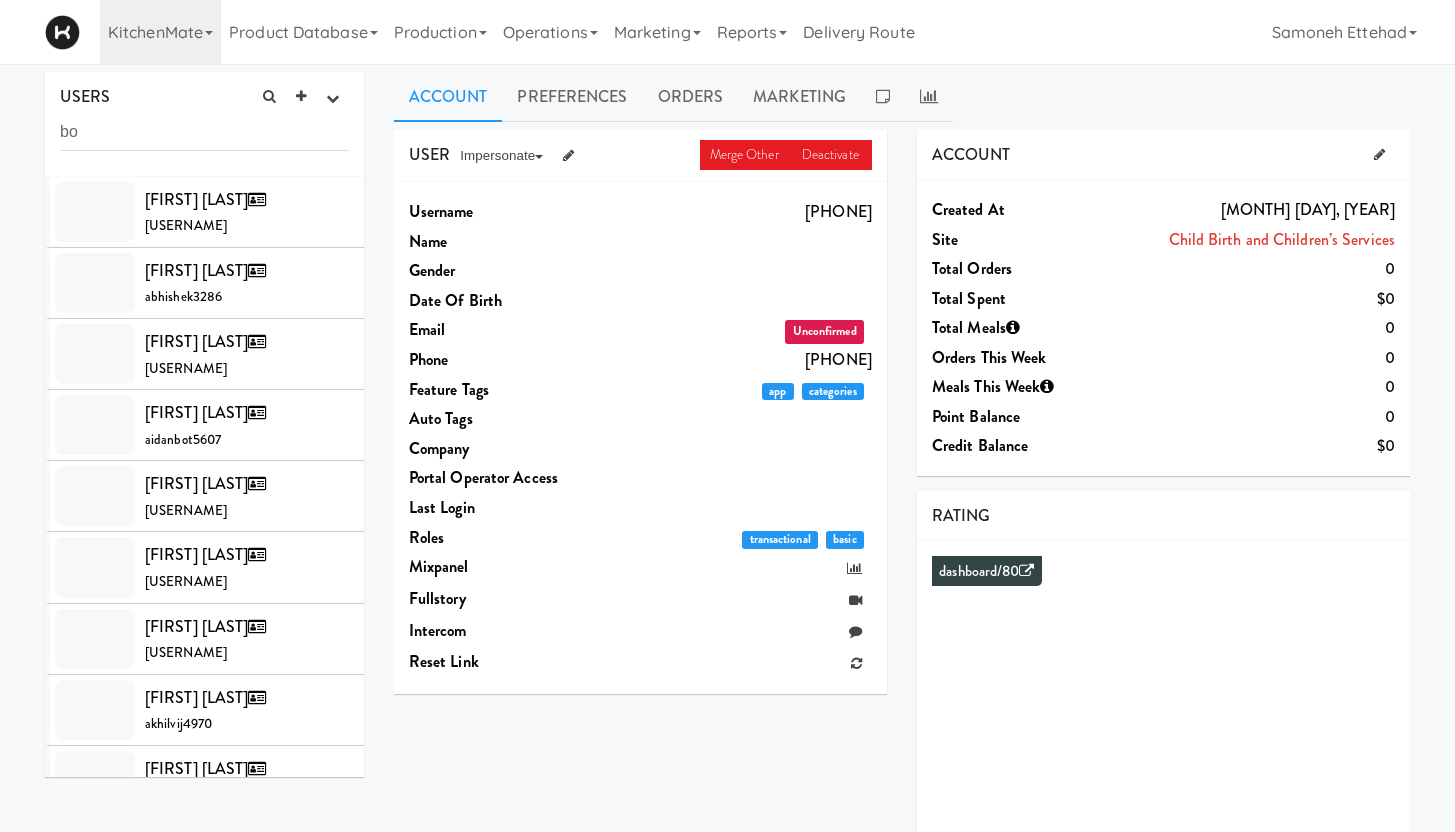 type on "b" 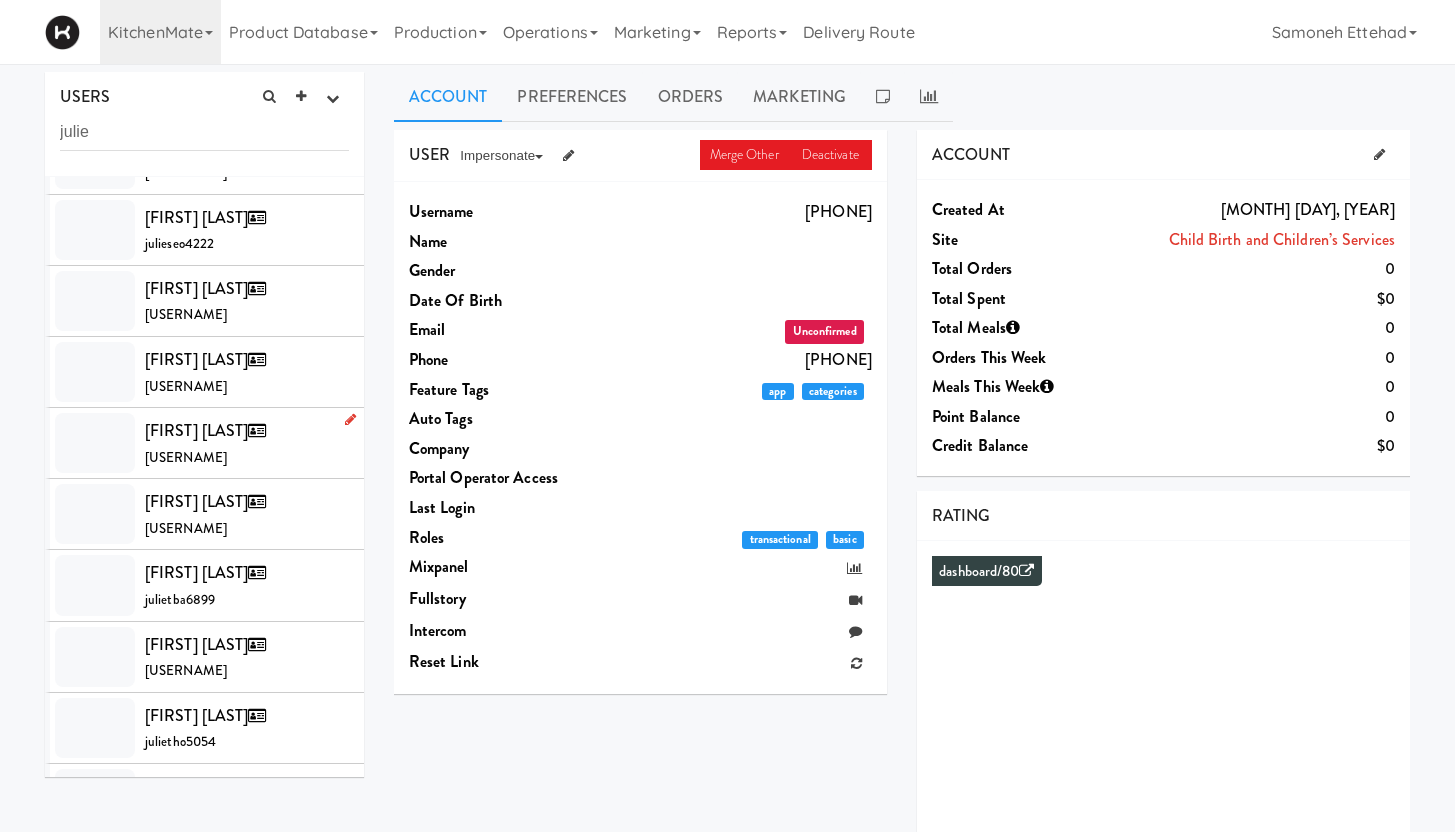 scroll, scrollTop: 2316, scrollLeft: 0, axis: vertical 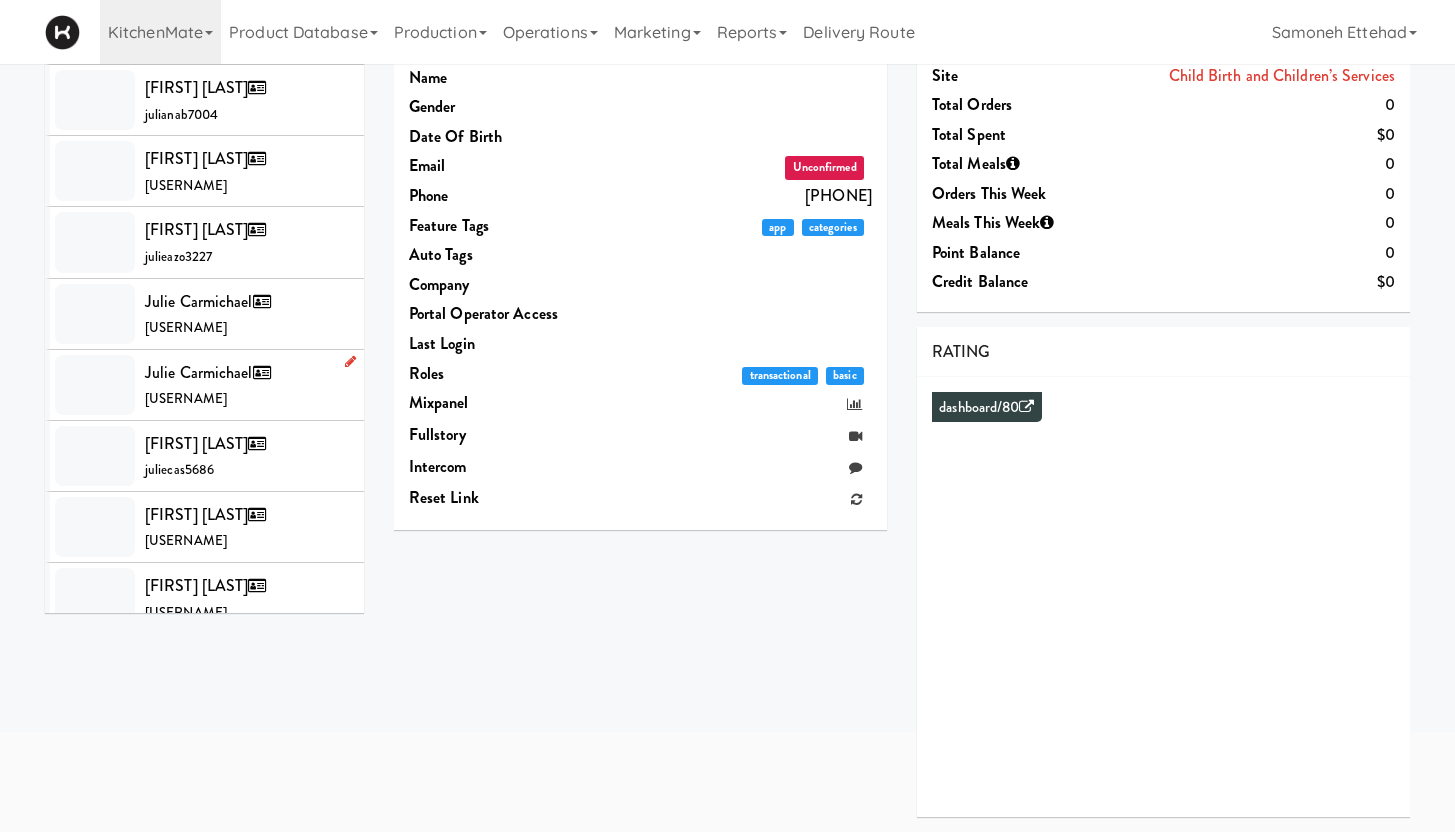 type on "julie" 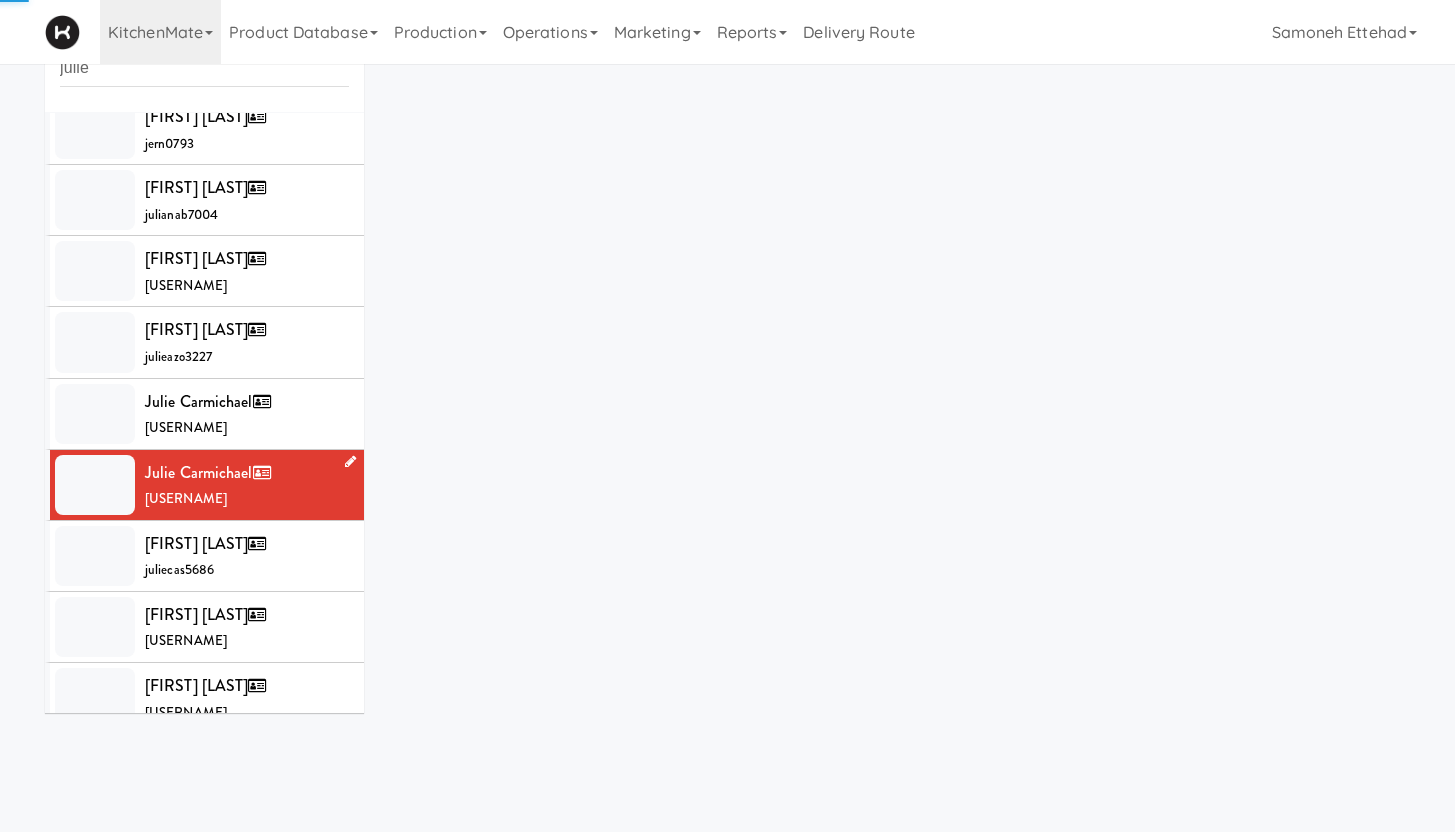 scroll, scrollTop: 164, scrollLeft: 0, axis: vertical 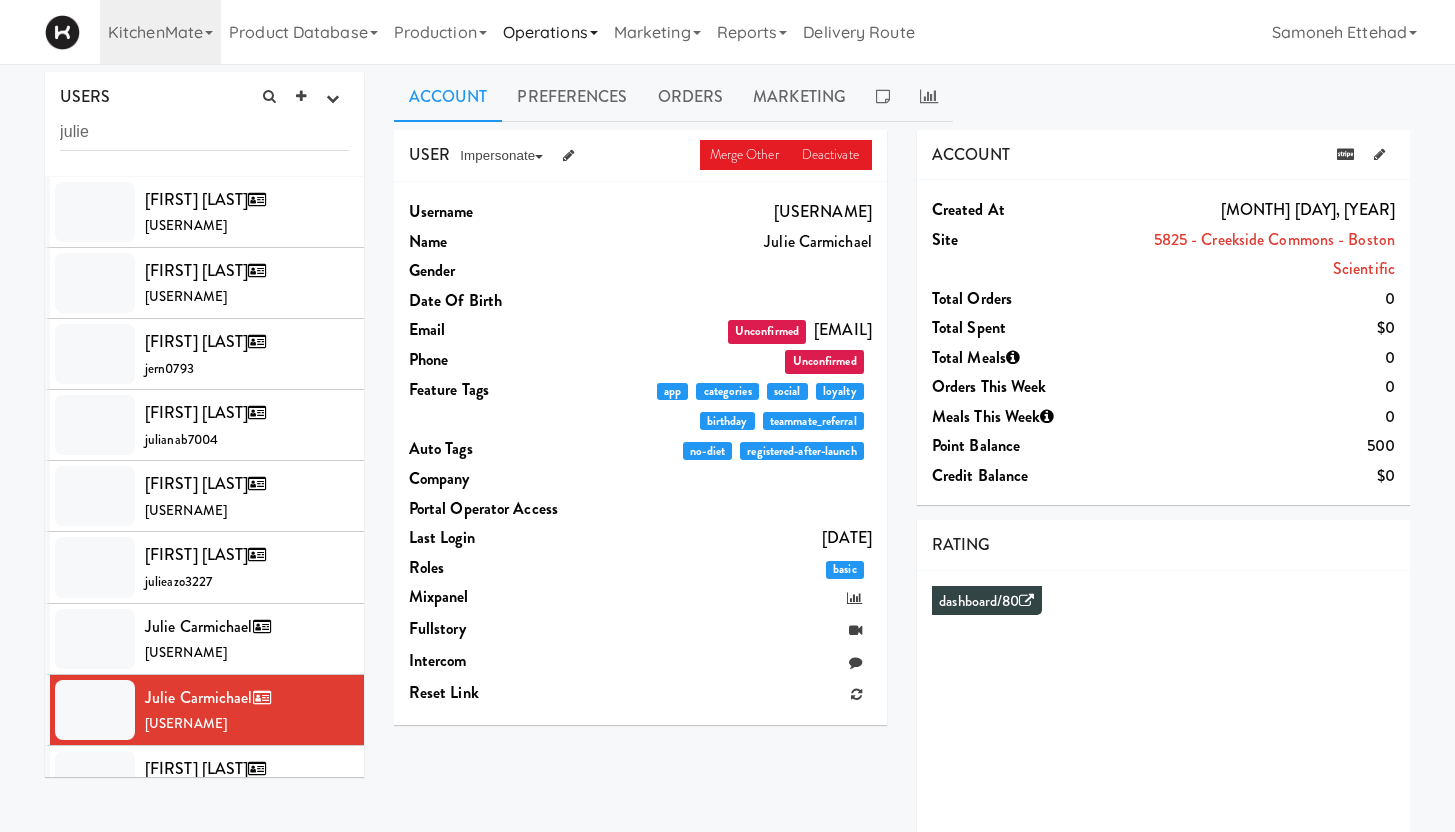 click on "Operations" at bounding box center [550, 32] 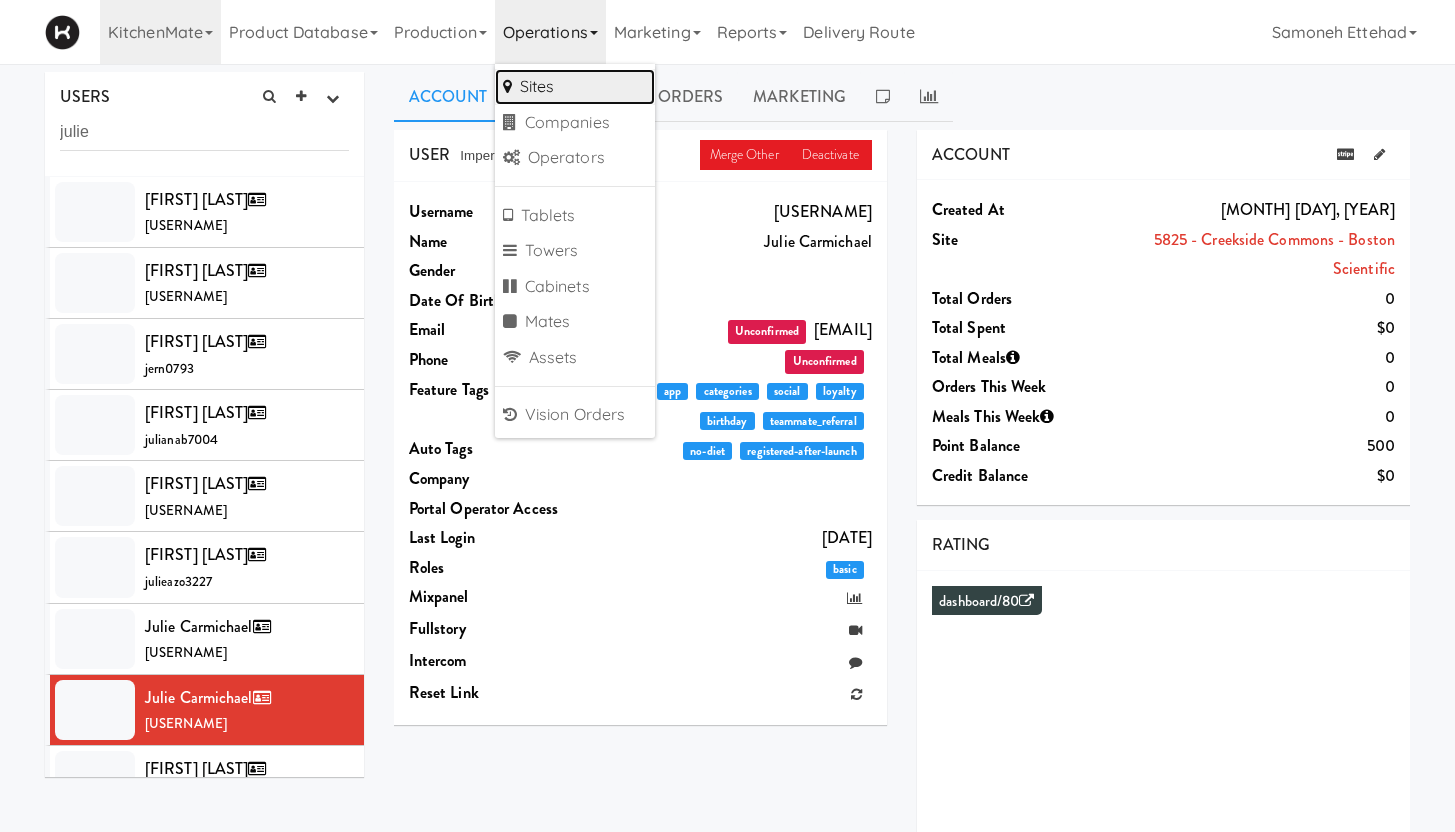 click on "Sites" at bounding box center [575, 87] 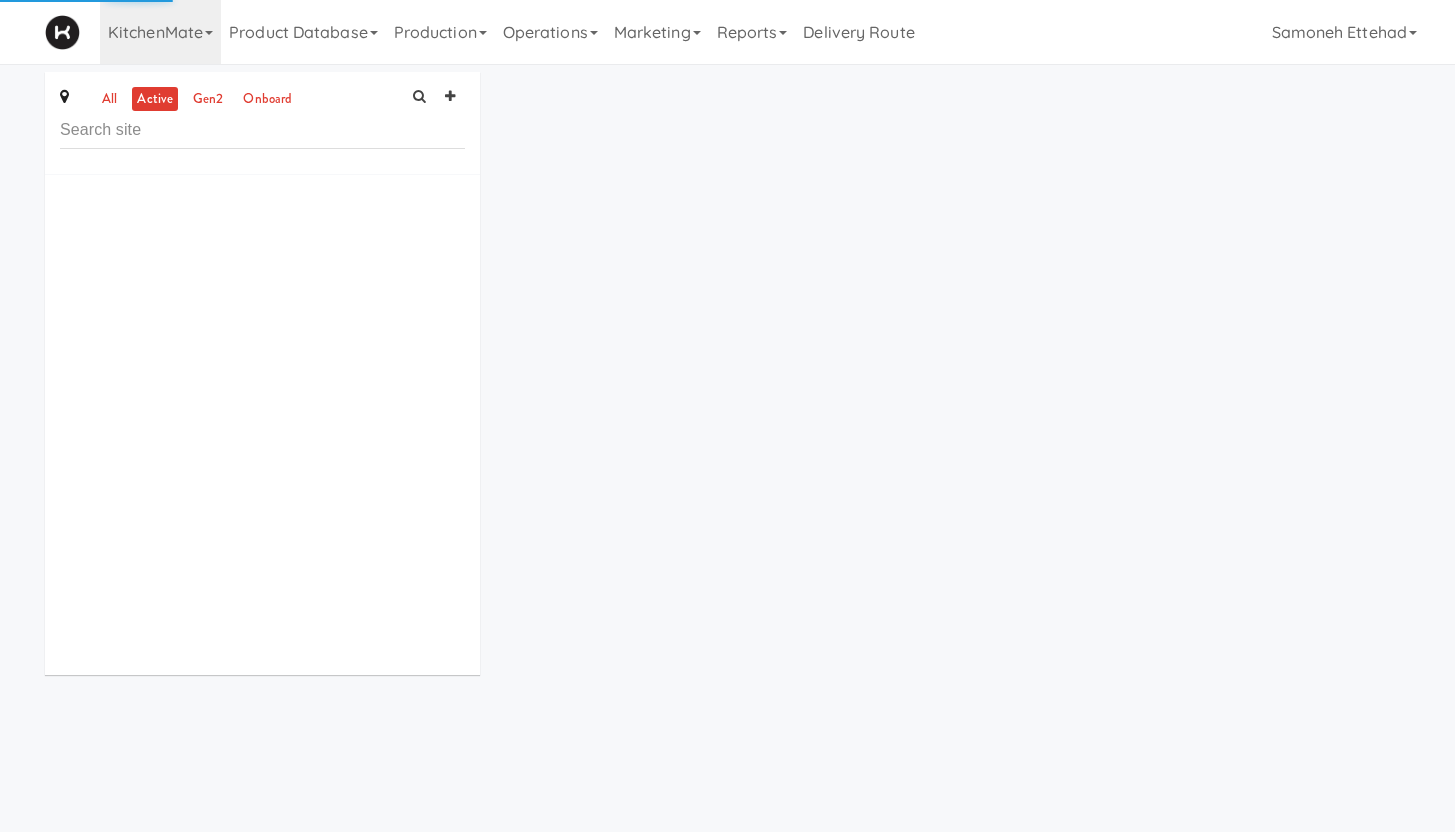 click at bounding box center (262, 130) 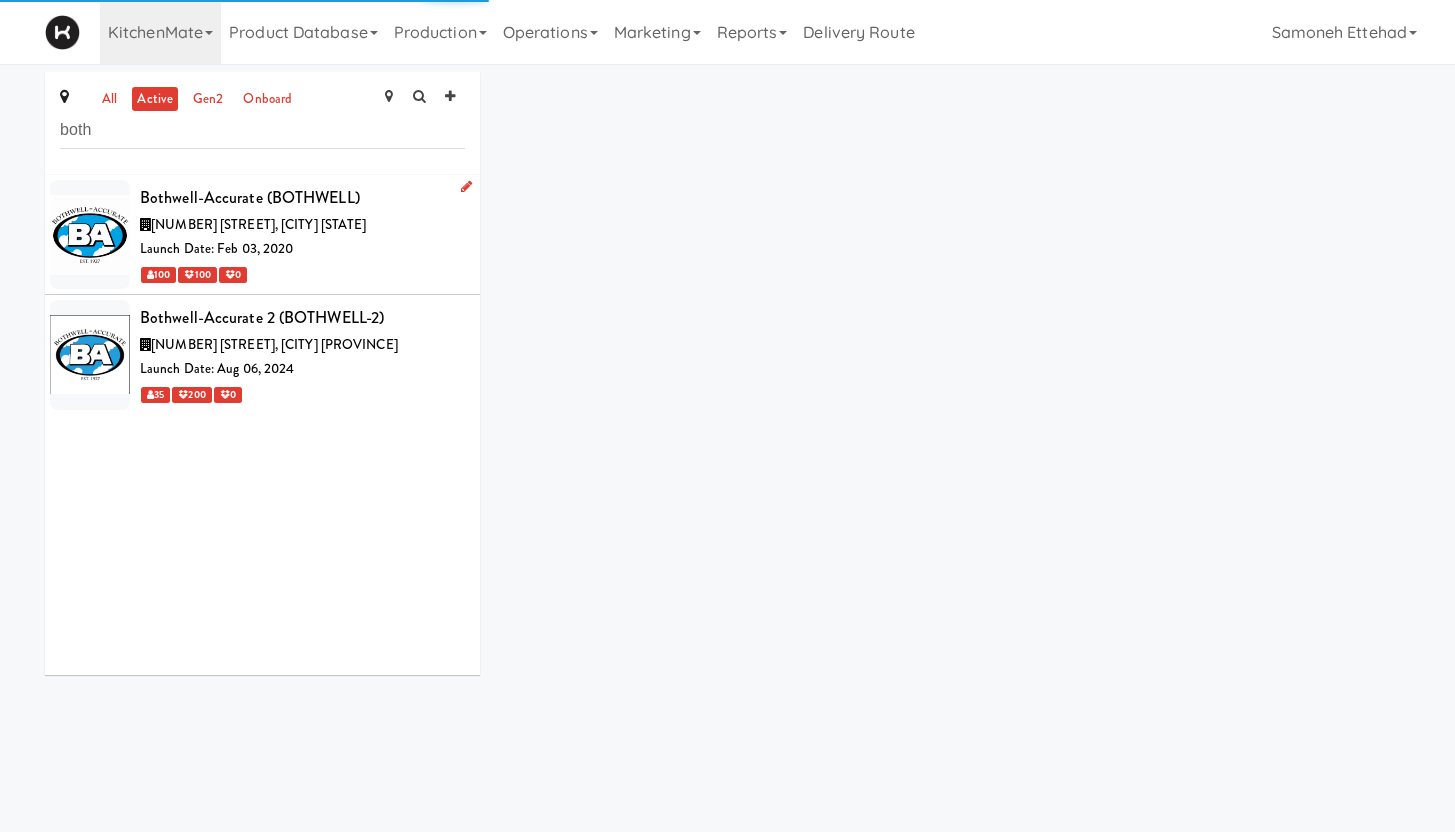 click on "[NUMBER] [STREET], [CITY] [STATE]" at bounding box center (258, 224) 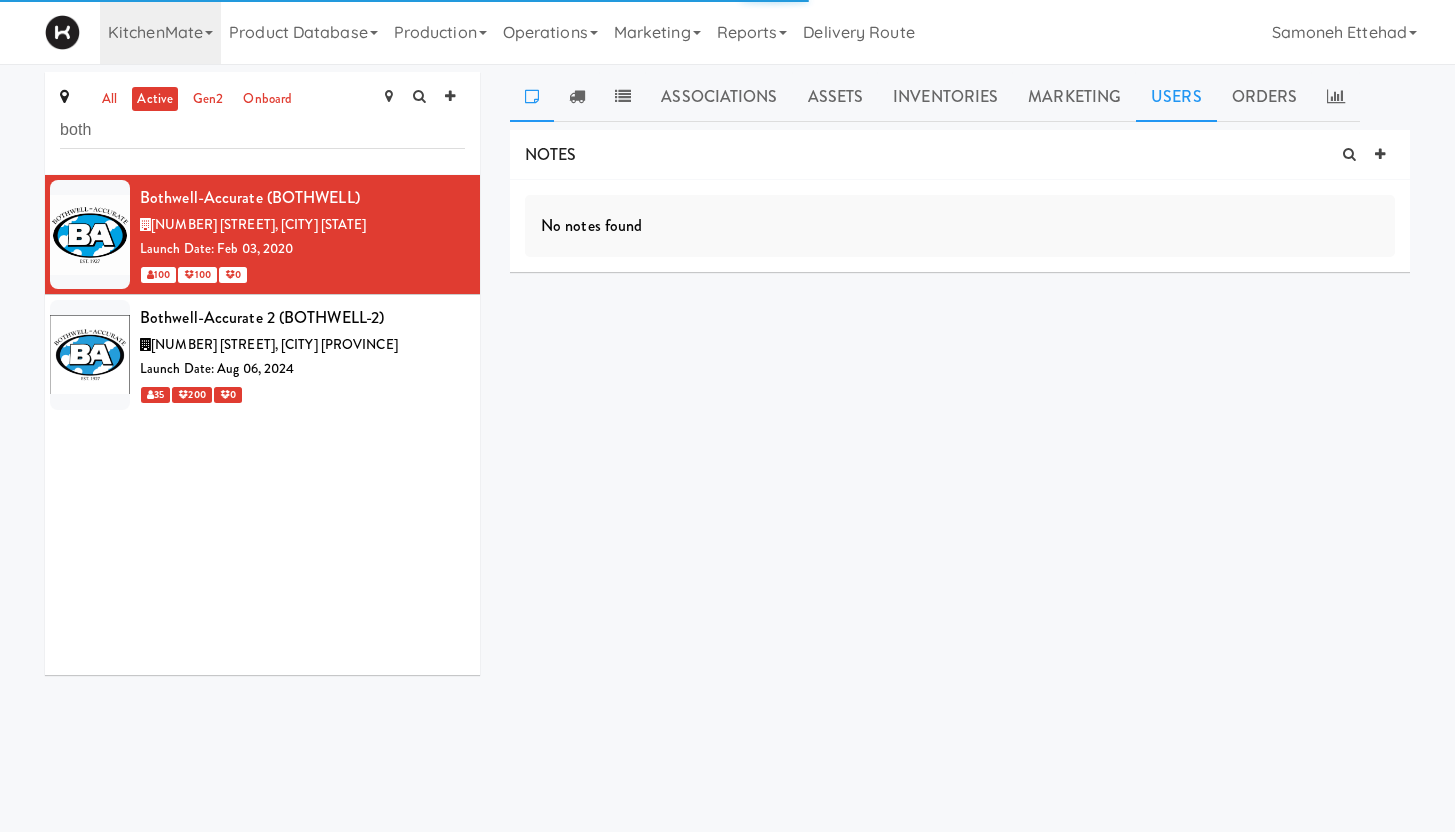 click on "Users" at bounding box center (1176, 97) 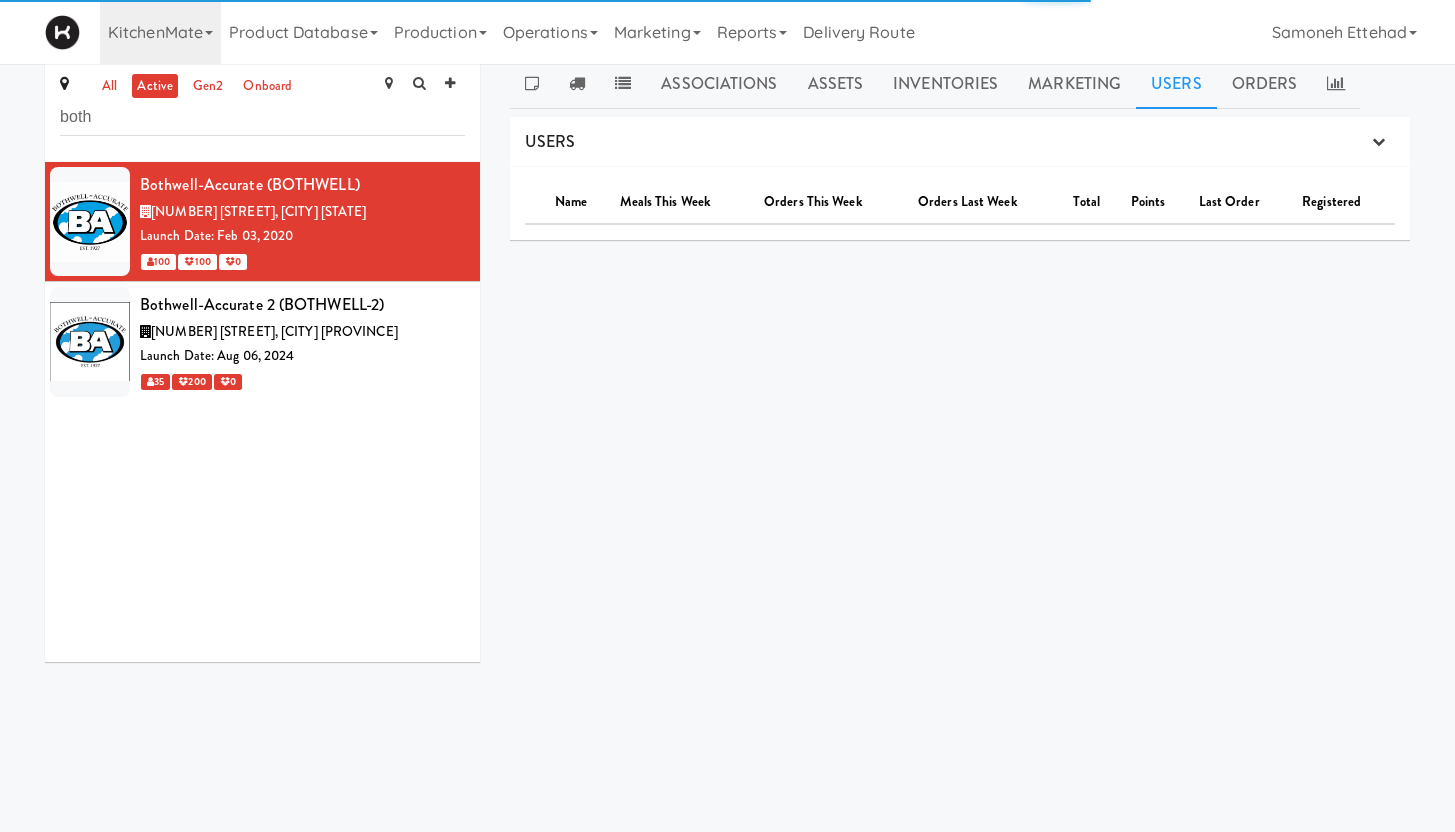 scroll, scrollTop: 0, scrollLeft: 0, axis: both 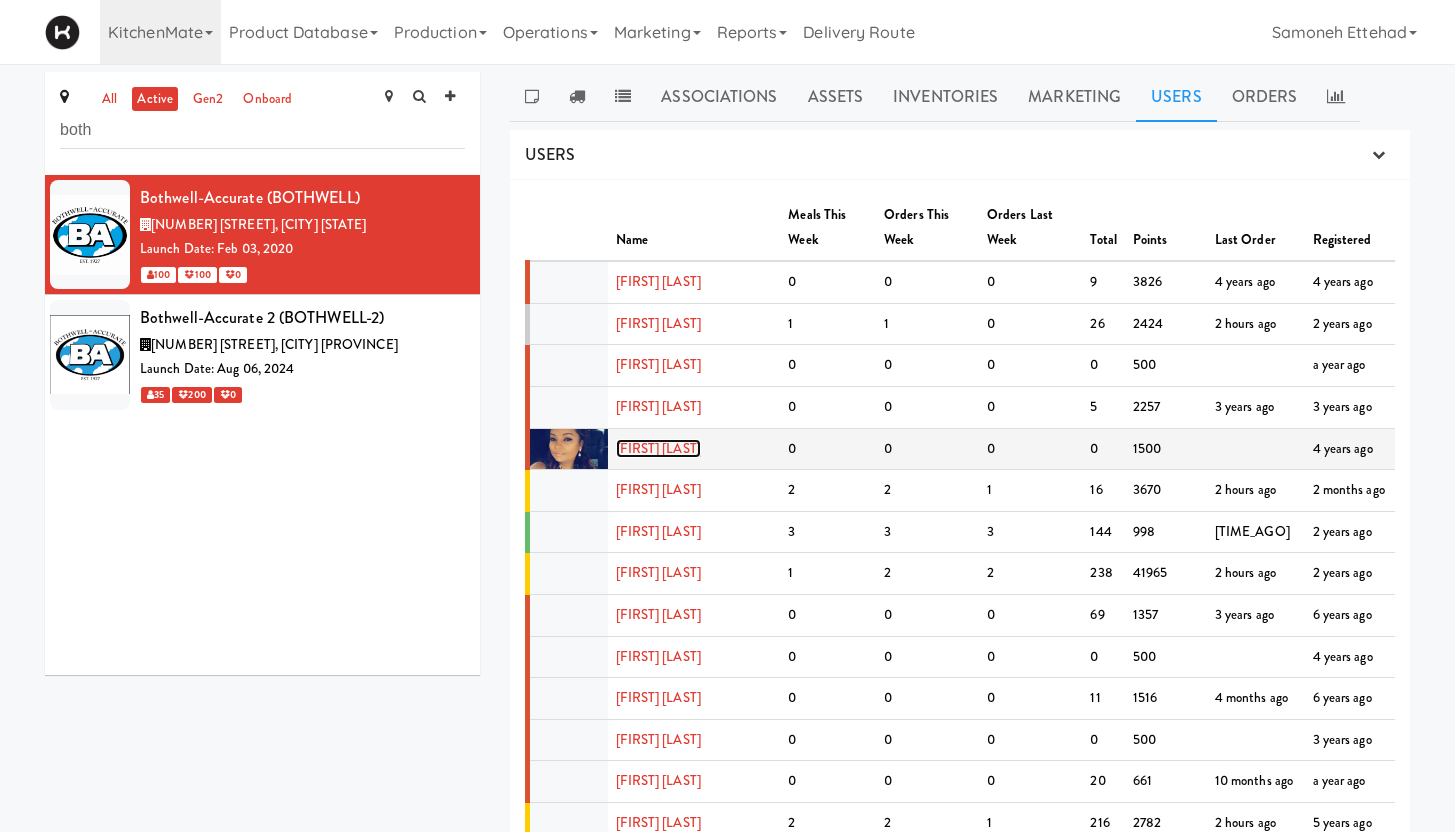 click on "[FIRST] [LAST]" at bounding box center (658, 448) 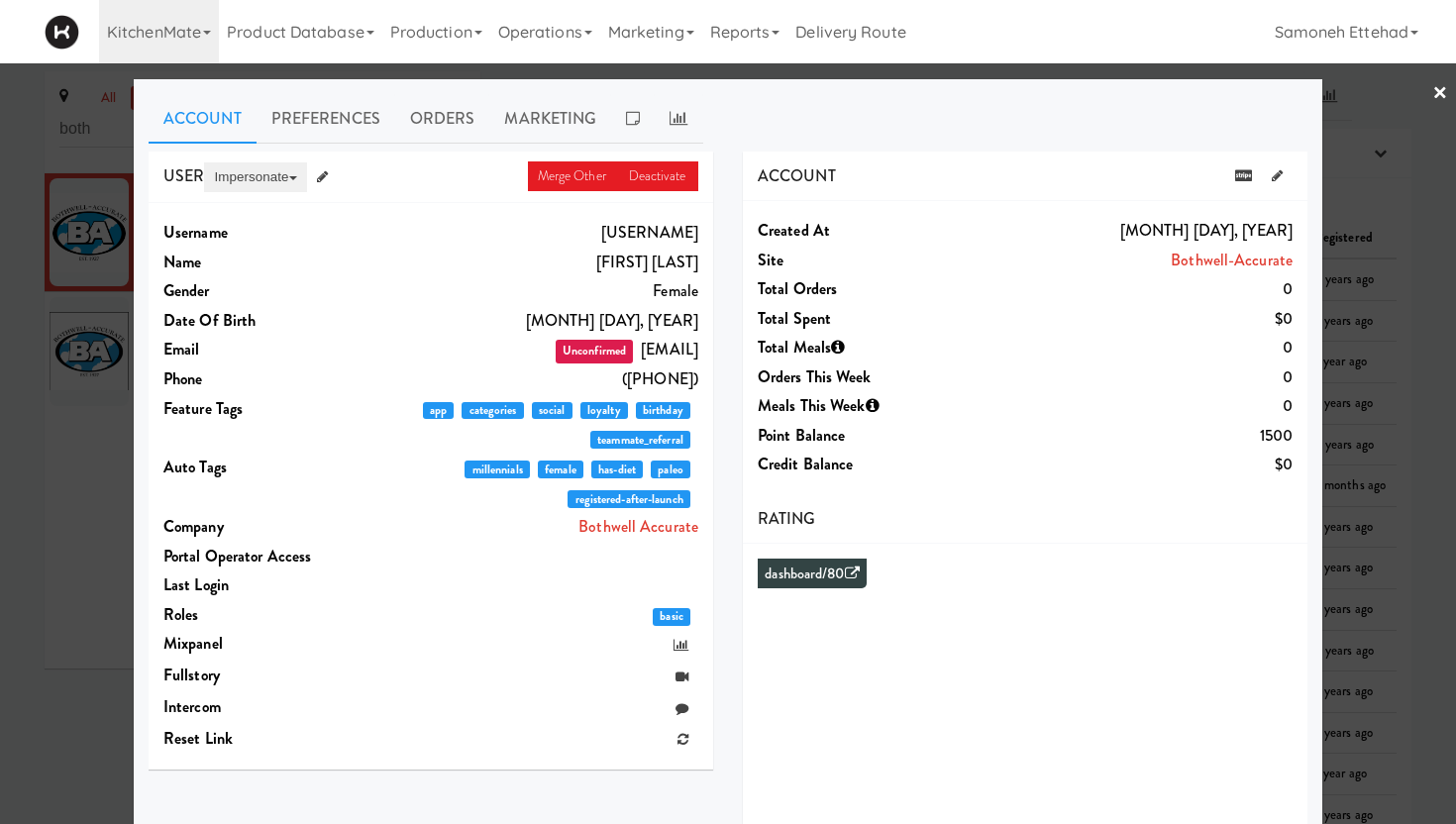 click on "Impersonate" at bounding box center [255, 177] 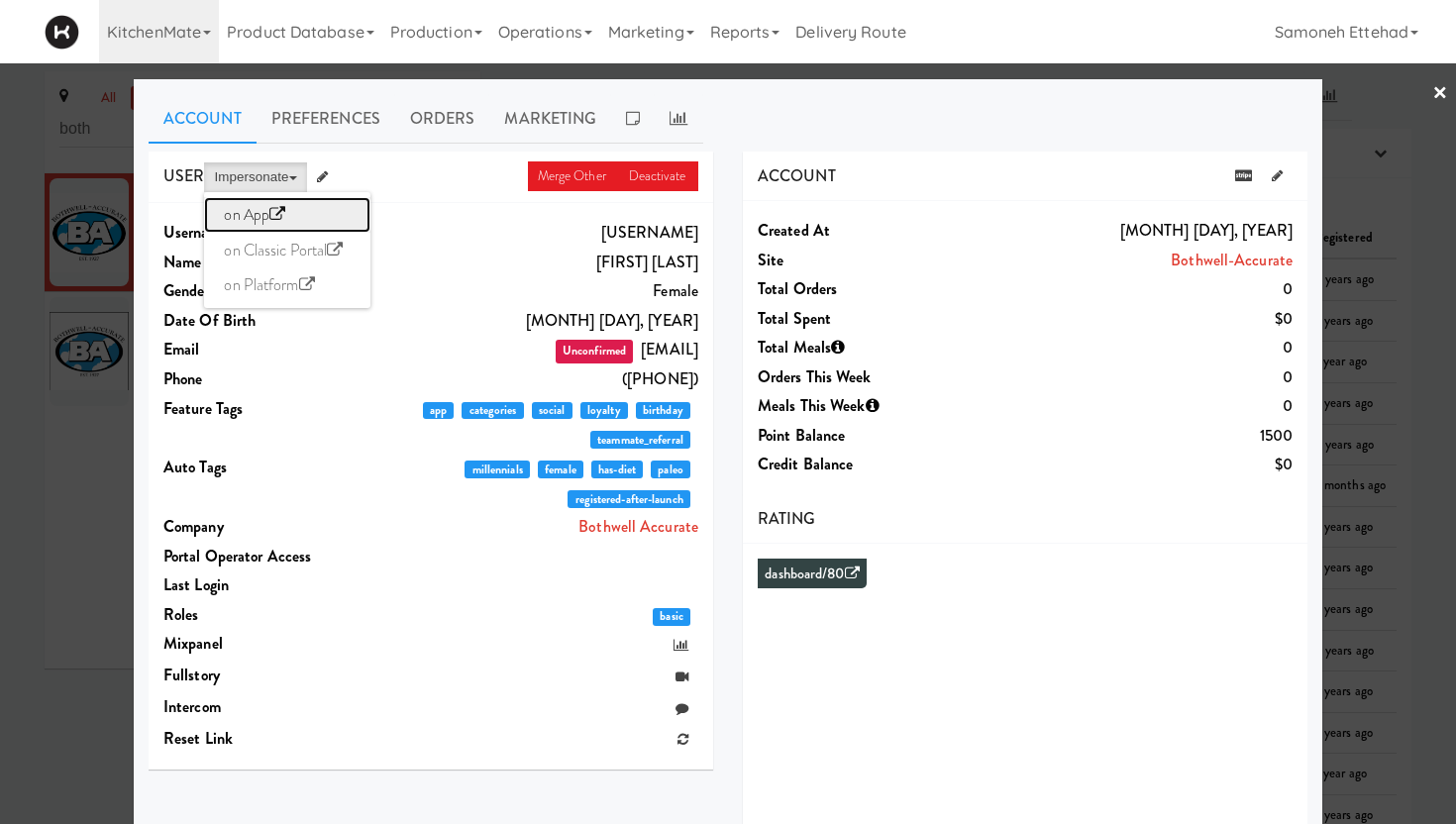 click on "on App" at bounding box center [287, 215] 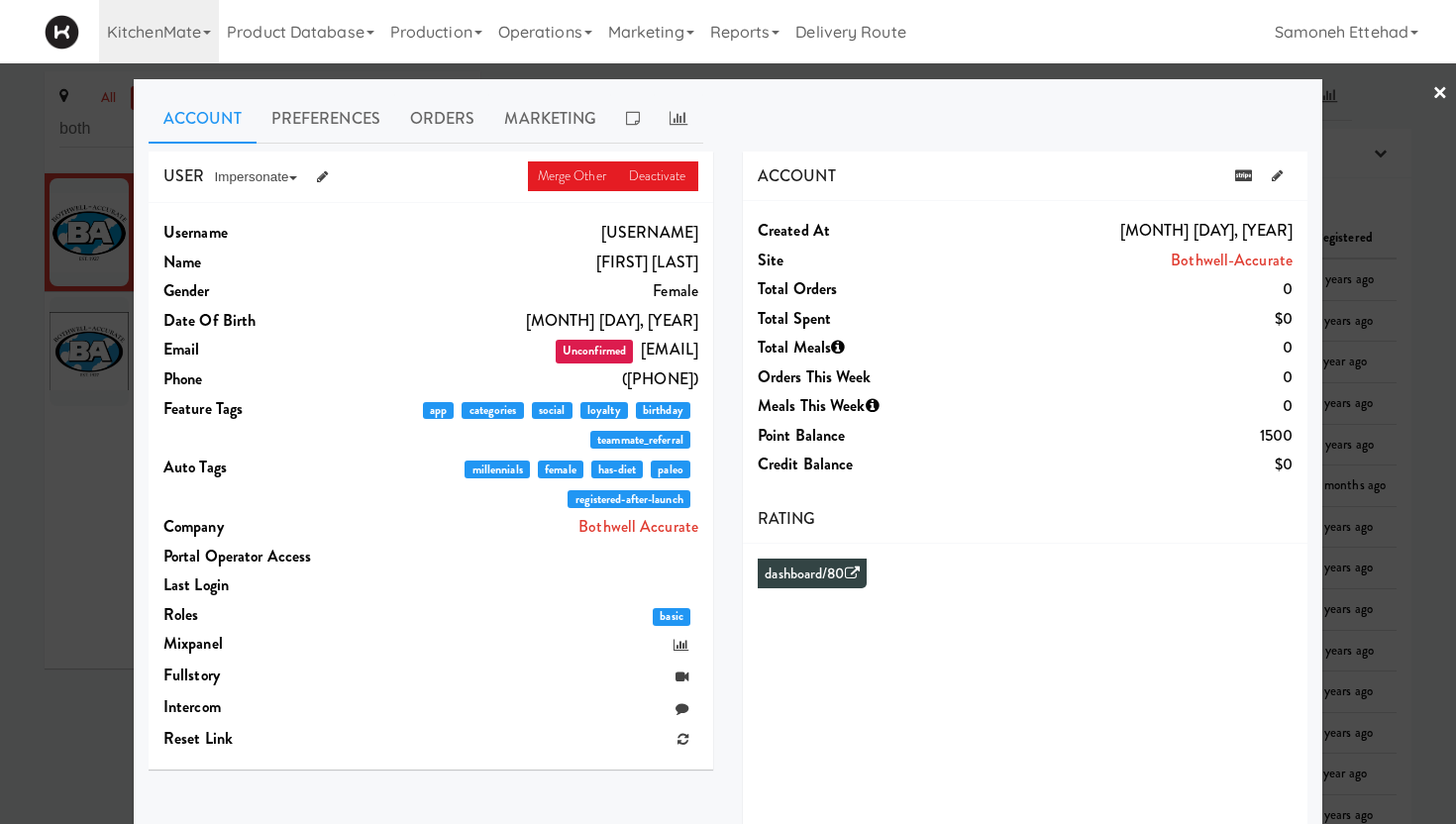 click on "×" at bounding box center [1440, 94] 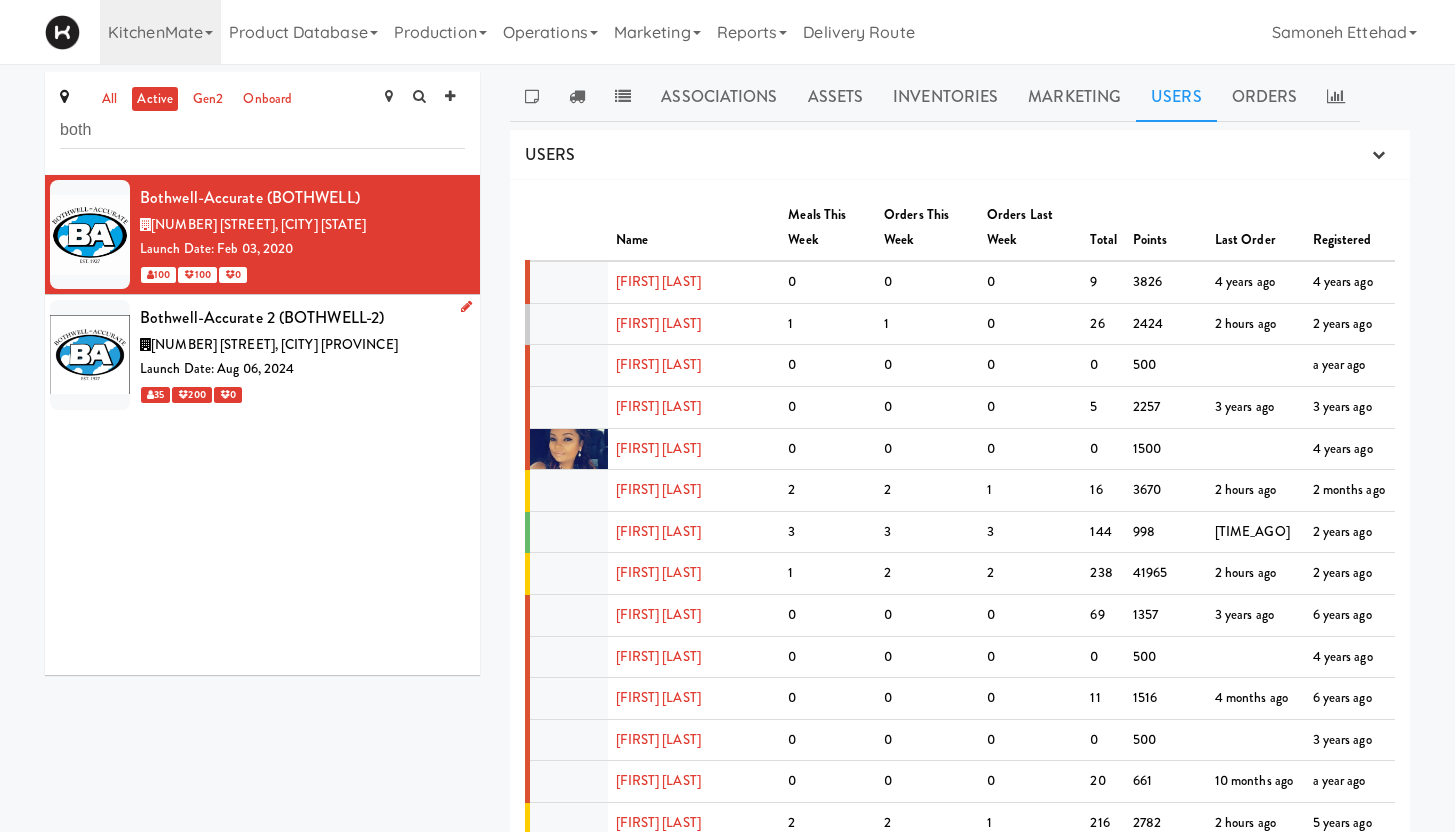 click on "Launch Date: Aug 06, 2024" at bounding box center (302, 369) 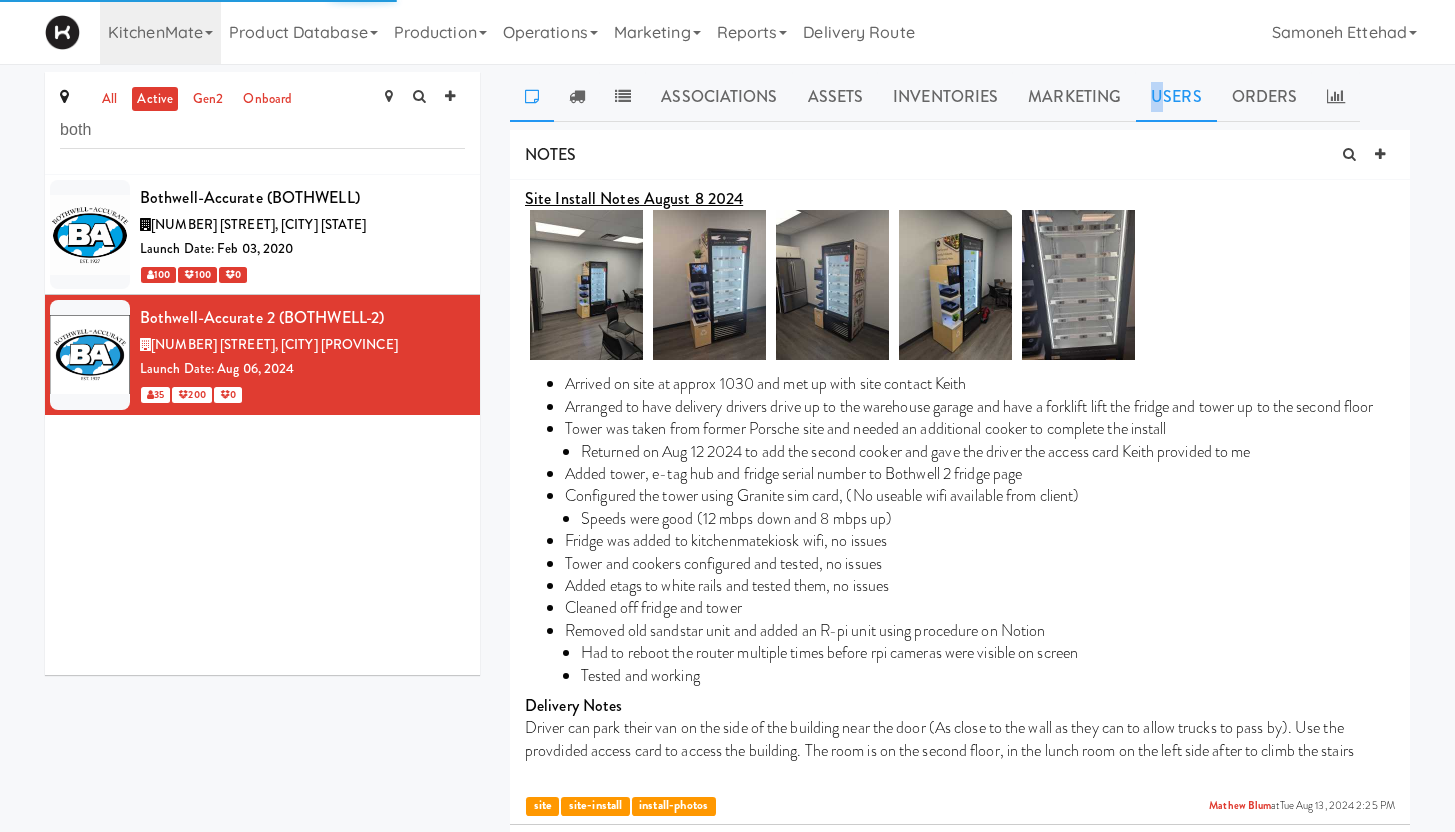 click on "Users" at bounding box center [1176, 97] 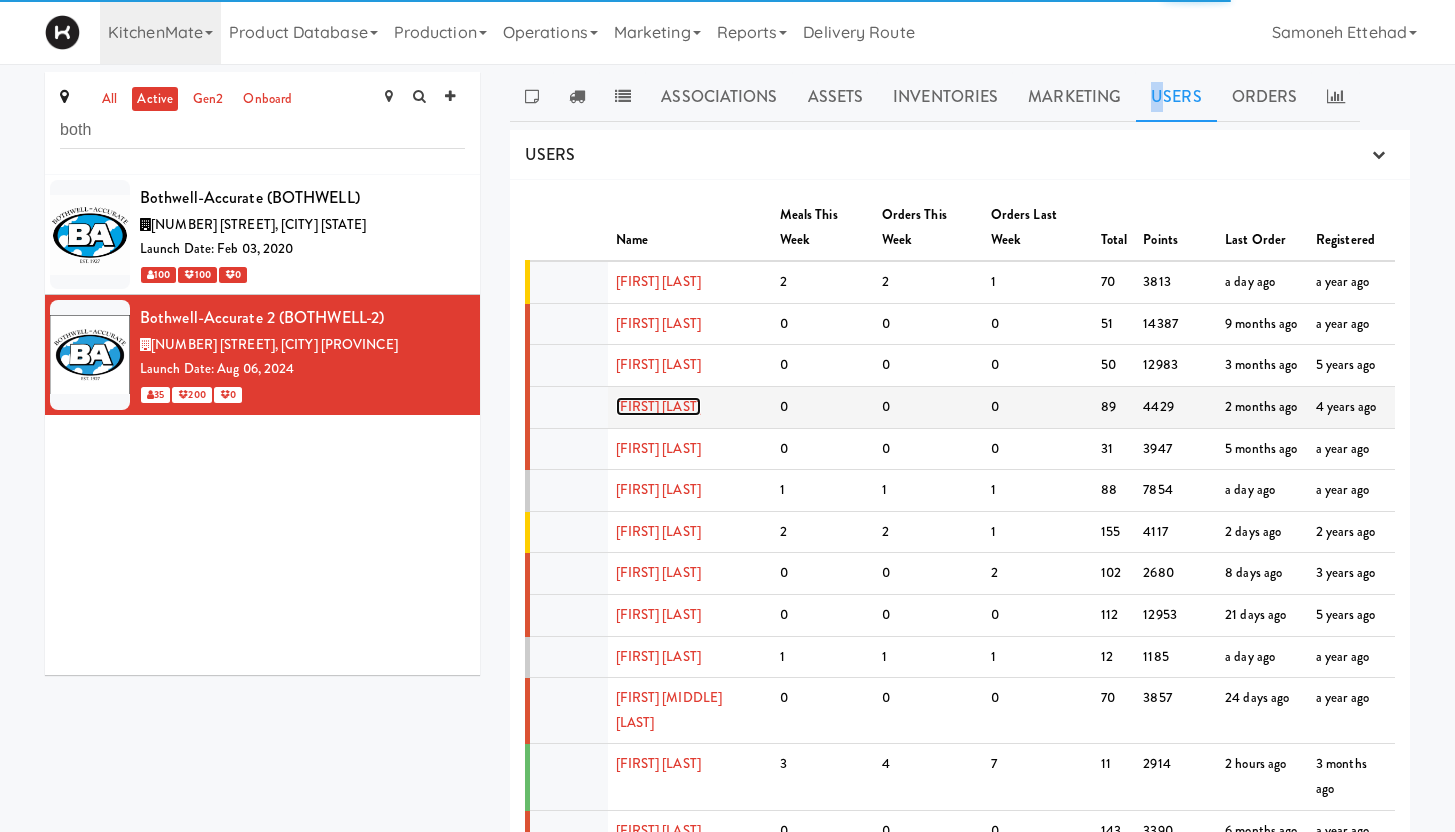 click on "[FIRST] [LAST]" at bounding box center (658, 406) 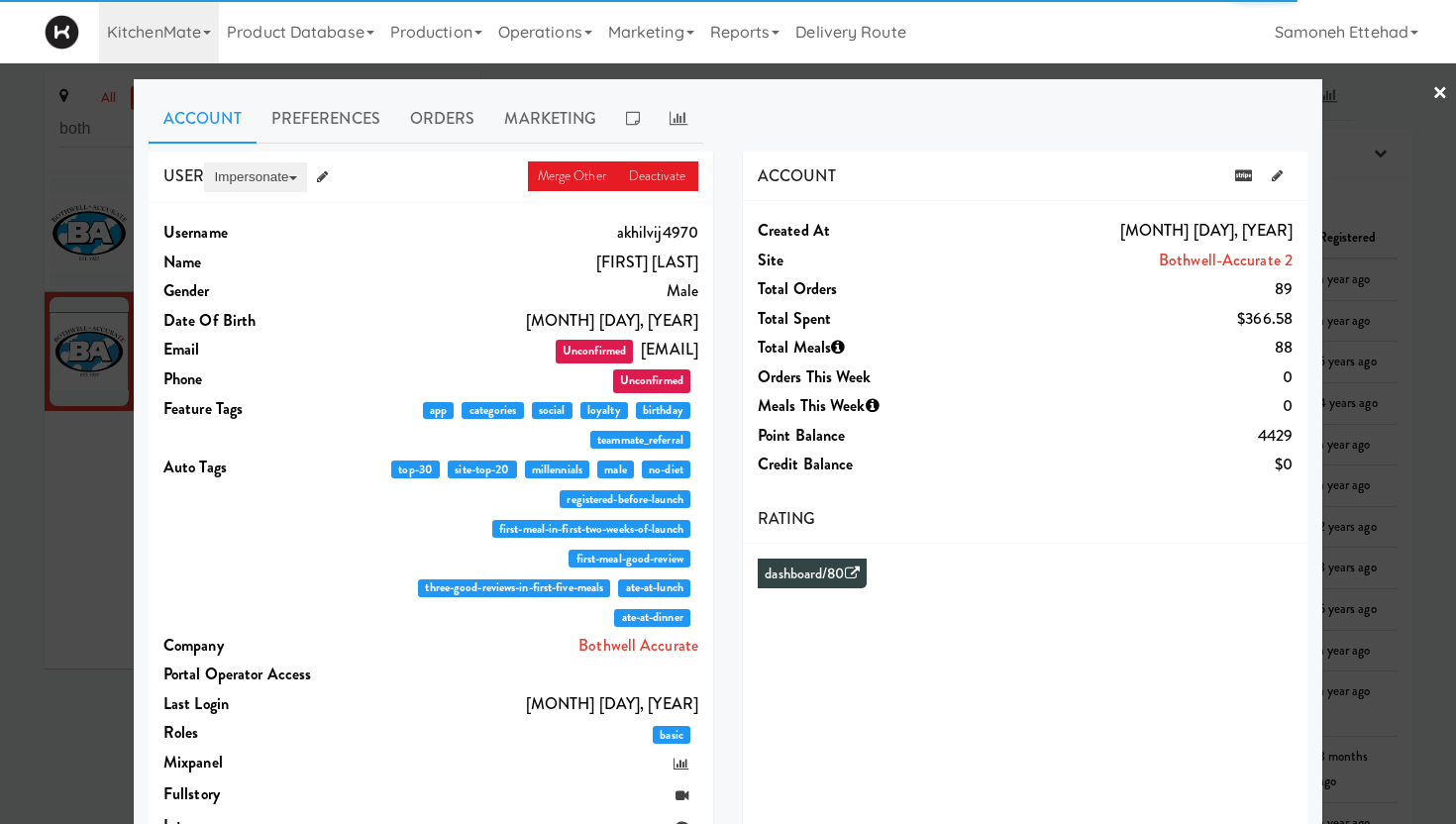 click on "Impersonate" at bounding box center (255, 177) 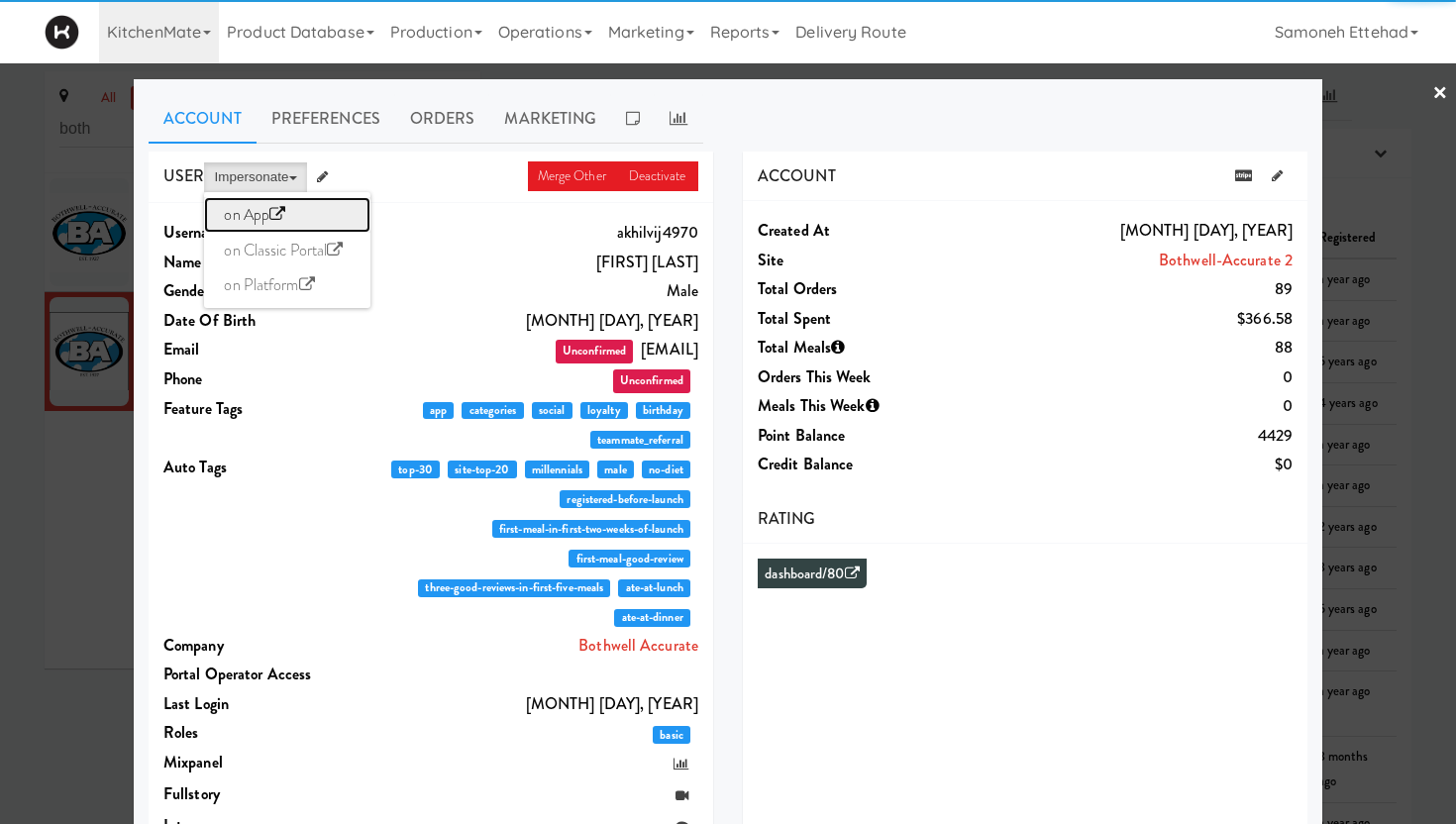 click on "on App" at bounding box center [287, 215] 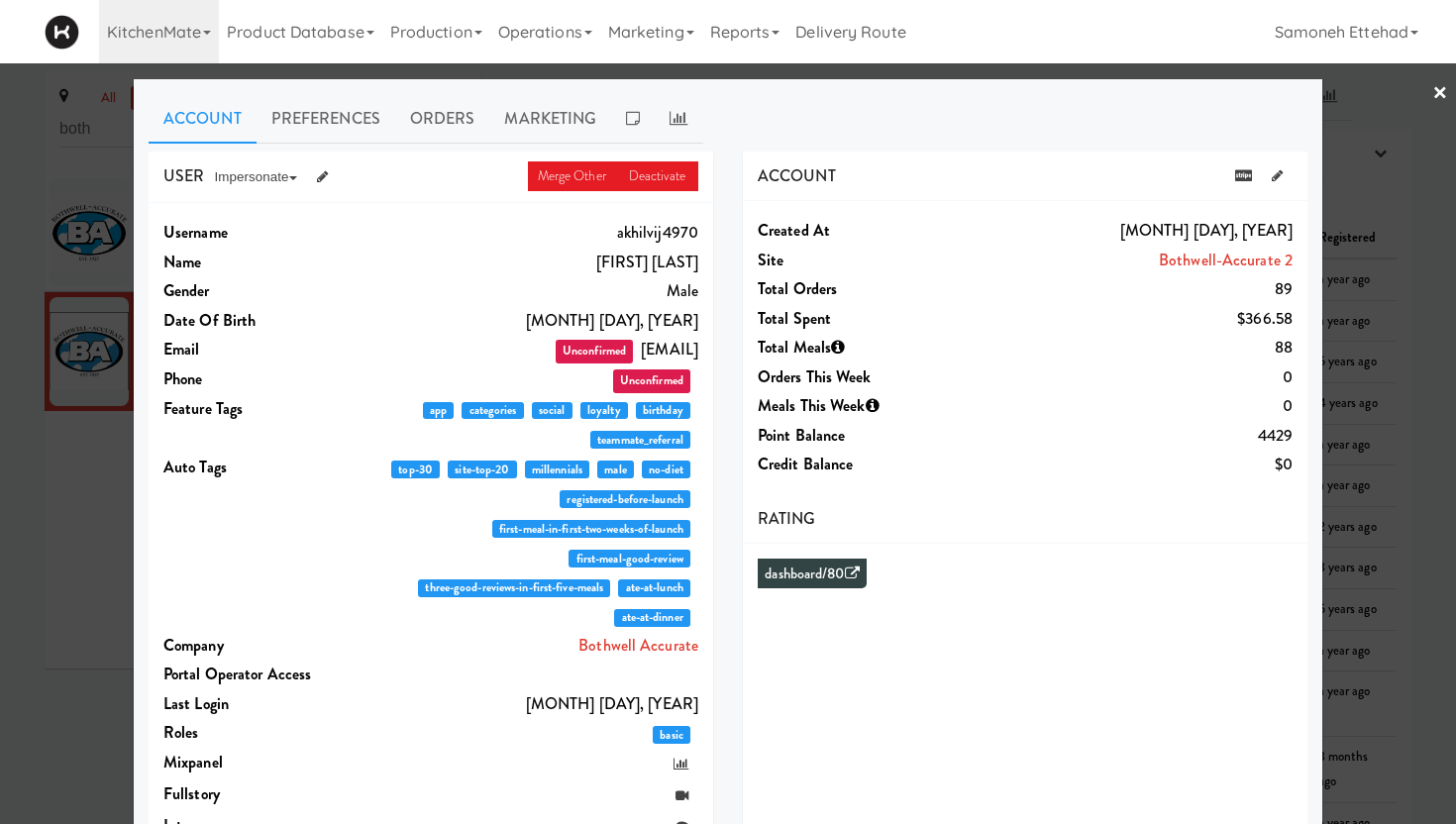 click on "×" at bounding box center [1440, 94] 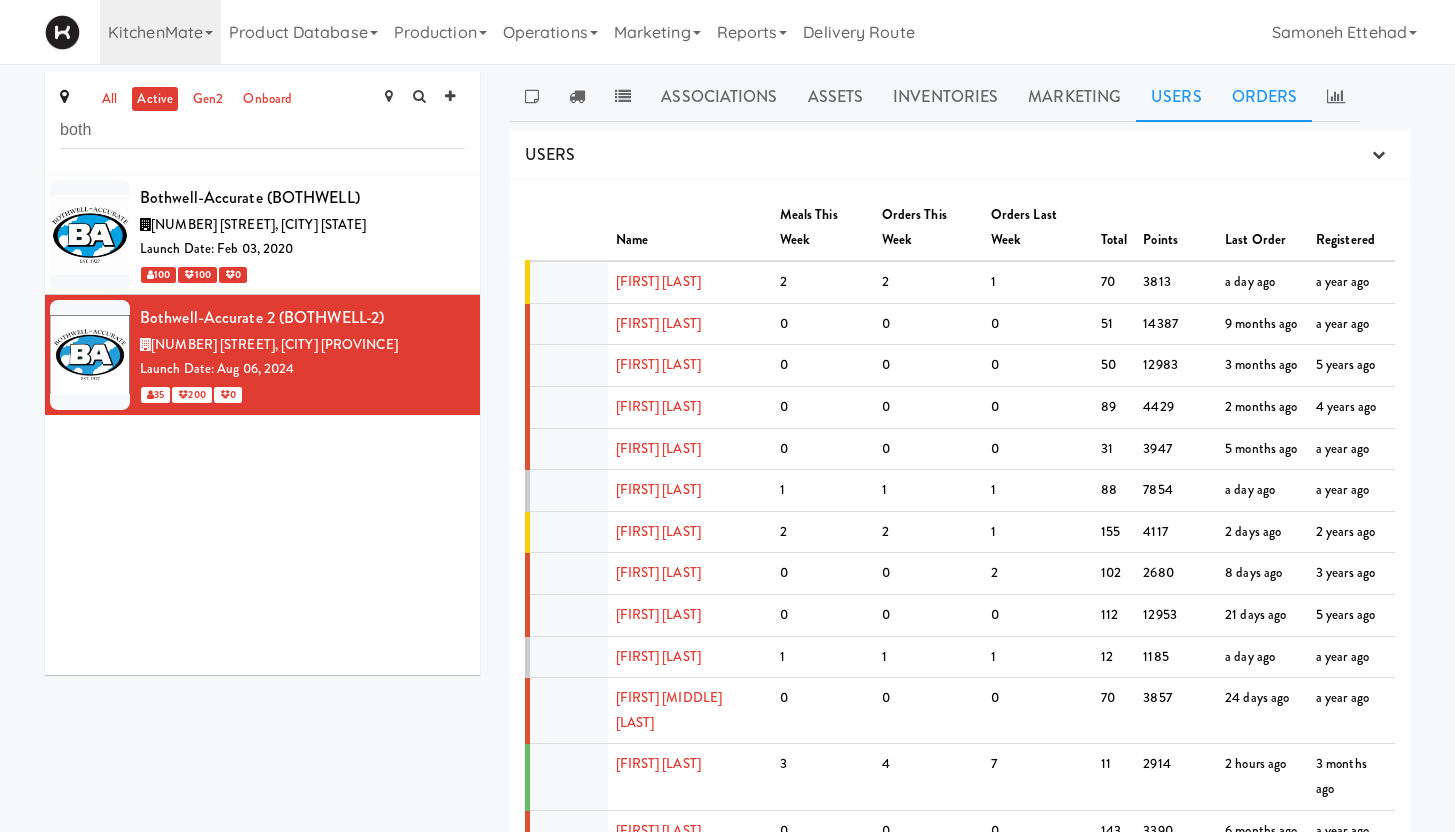 click on "Orders" at bounding box center [1265, 97] 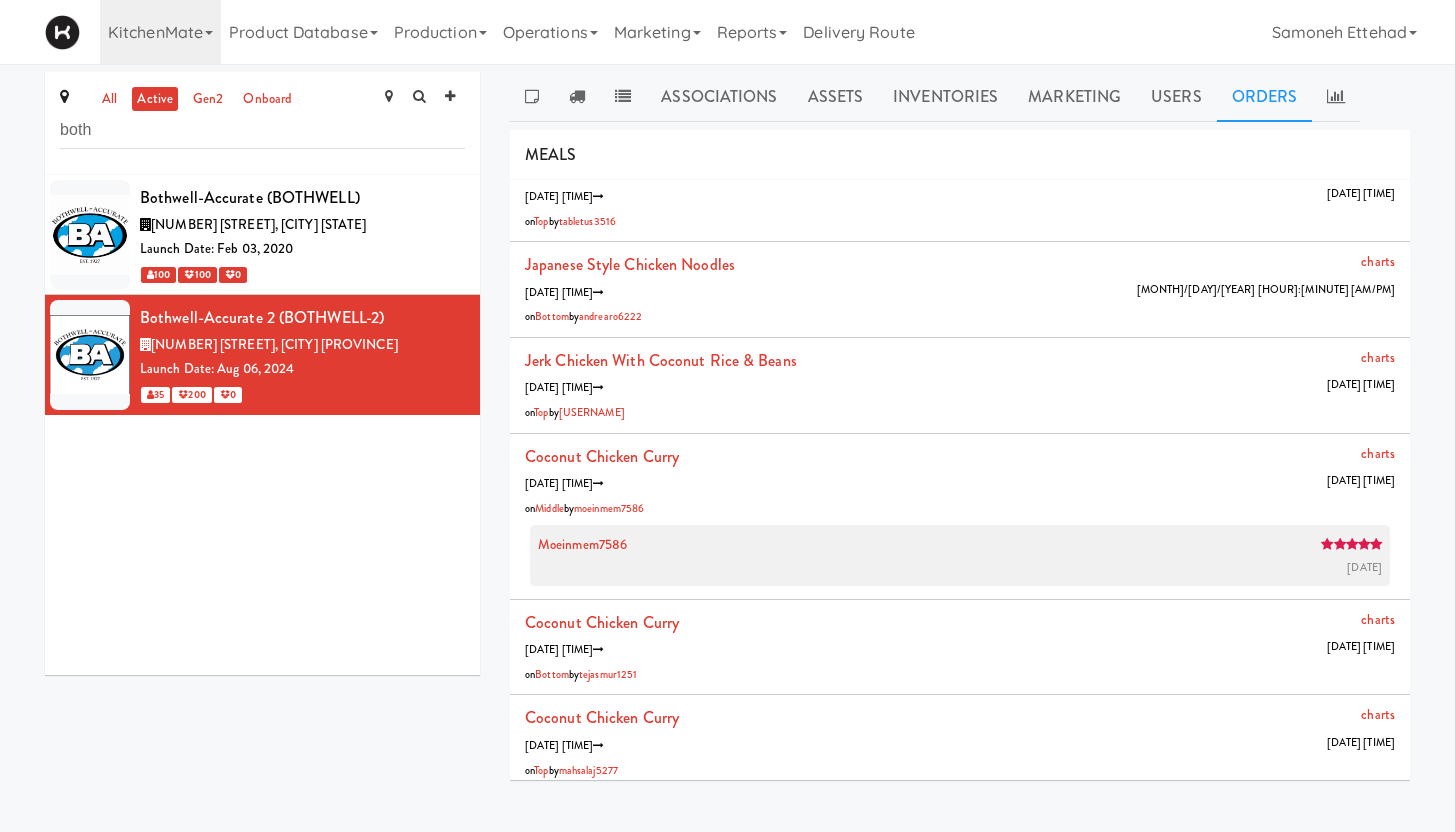 scroll, scrollTop: 4121, scrollLeft: 0, axis: vertical 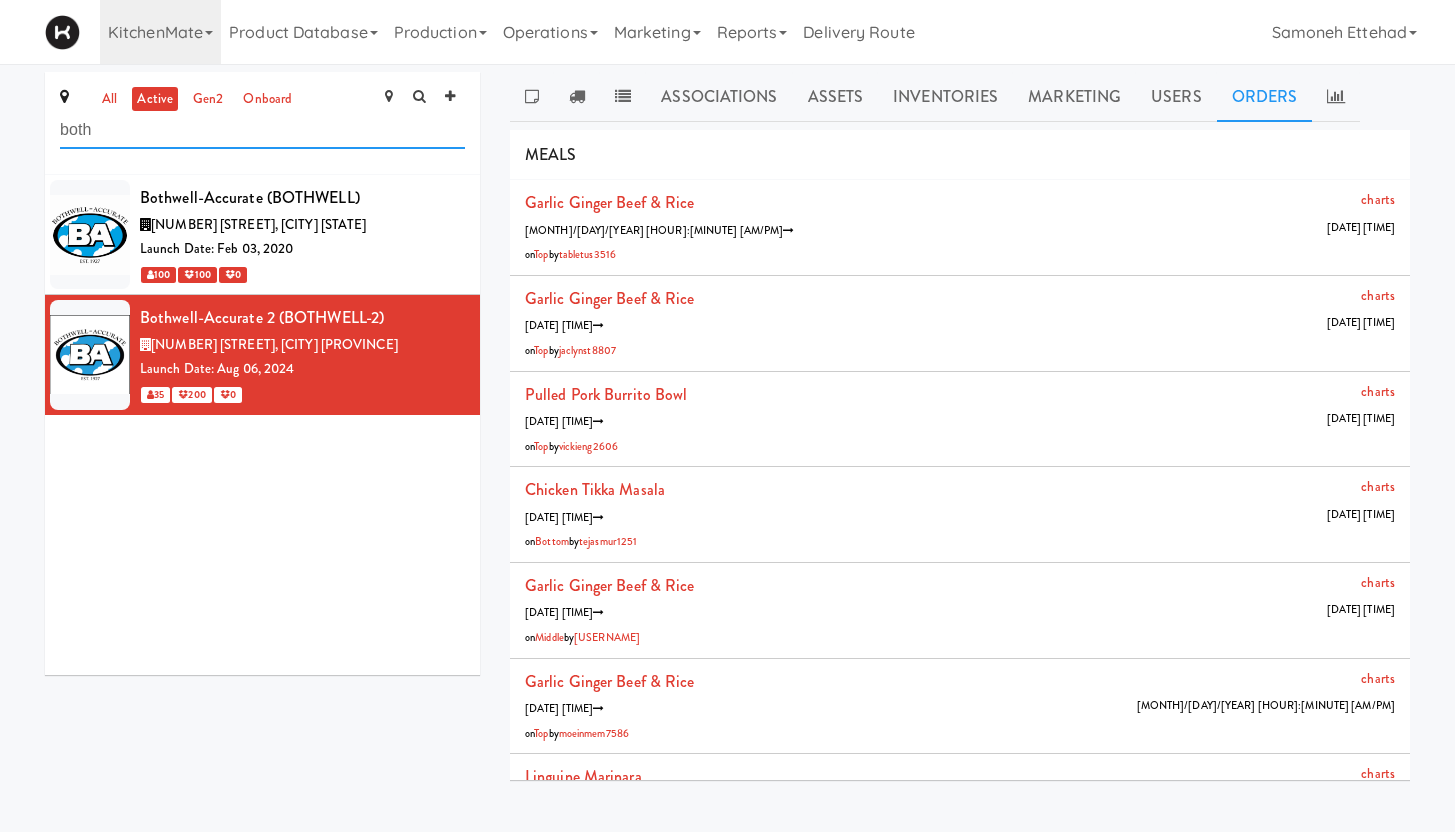 drag, startPoint x: 112, startPoint y: 134, endPoint x: 46, endPoint y: 133, distance: 66.007576 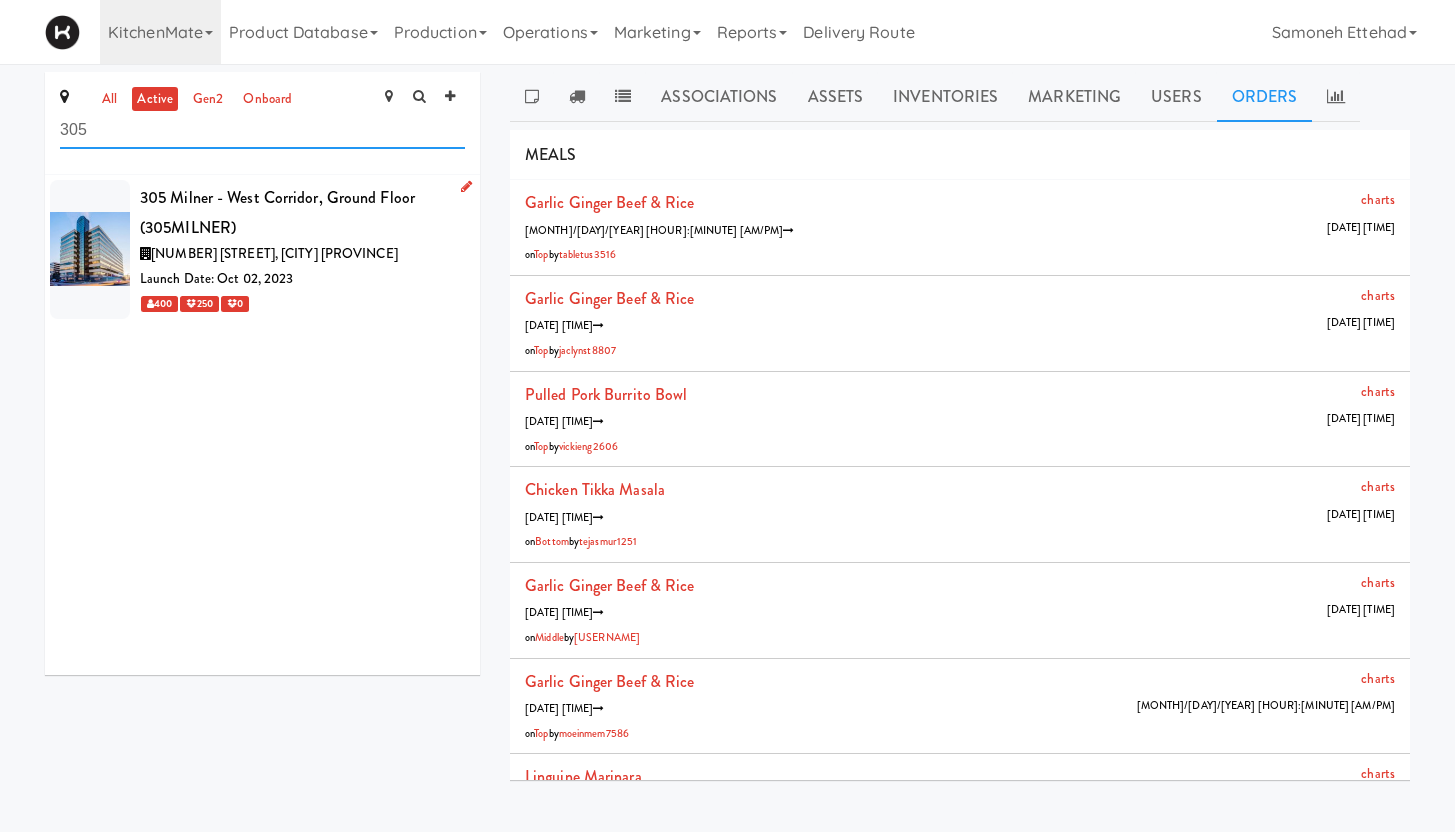 type on "305" 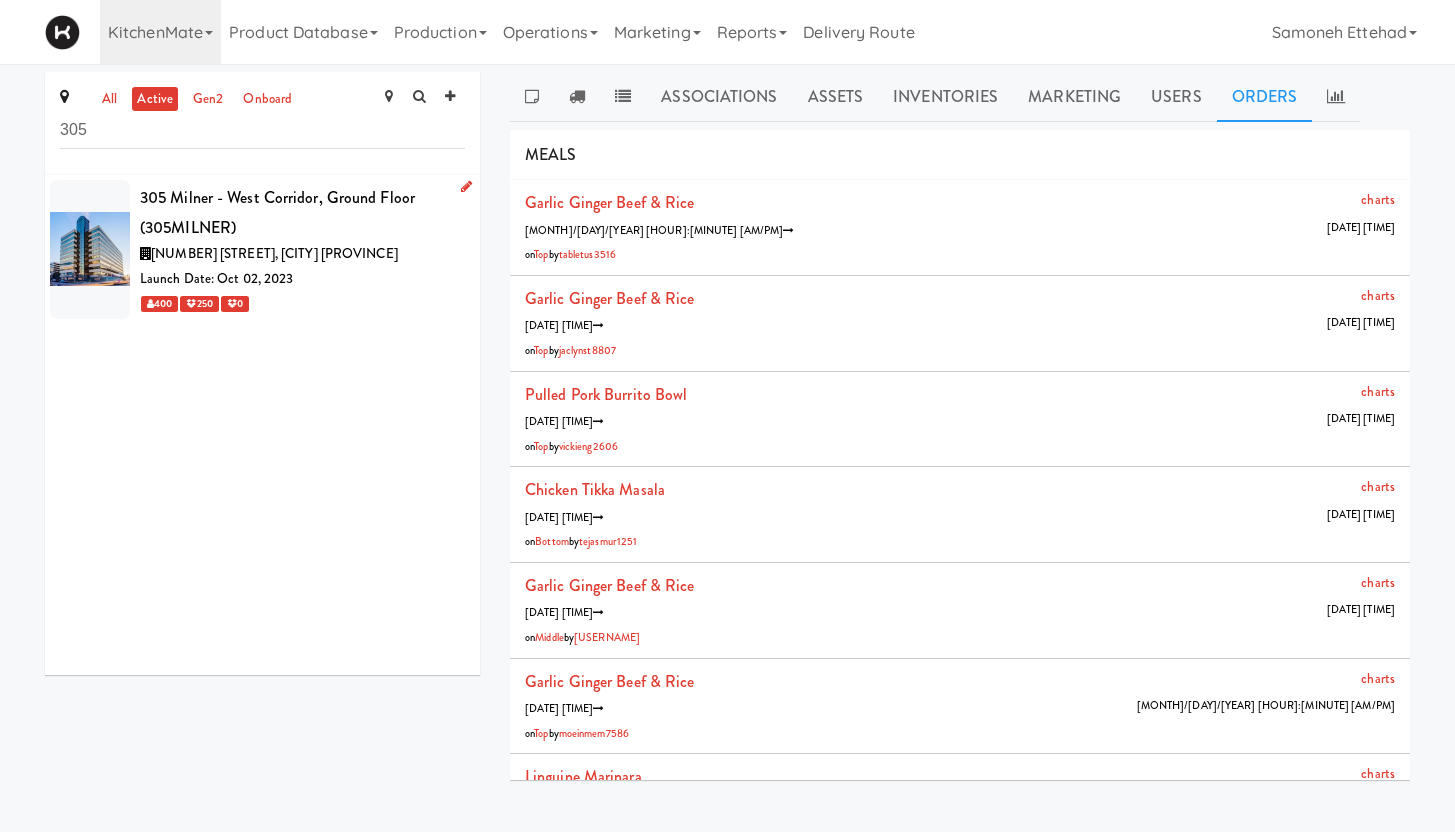 click on "305 Milner - West Corridor, Ground Floor (305MILNER)" at bounding box center [302, 212] 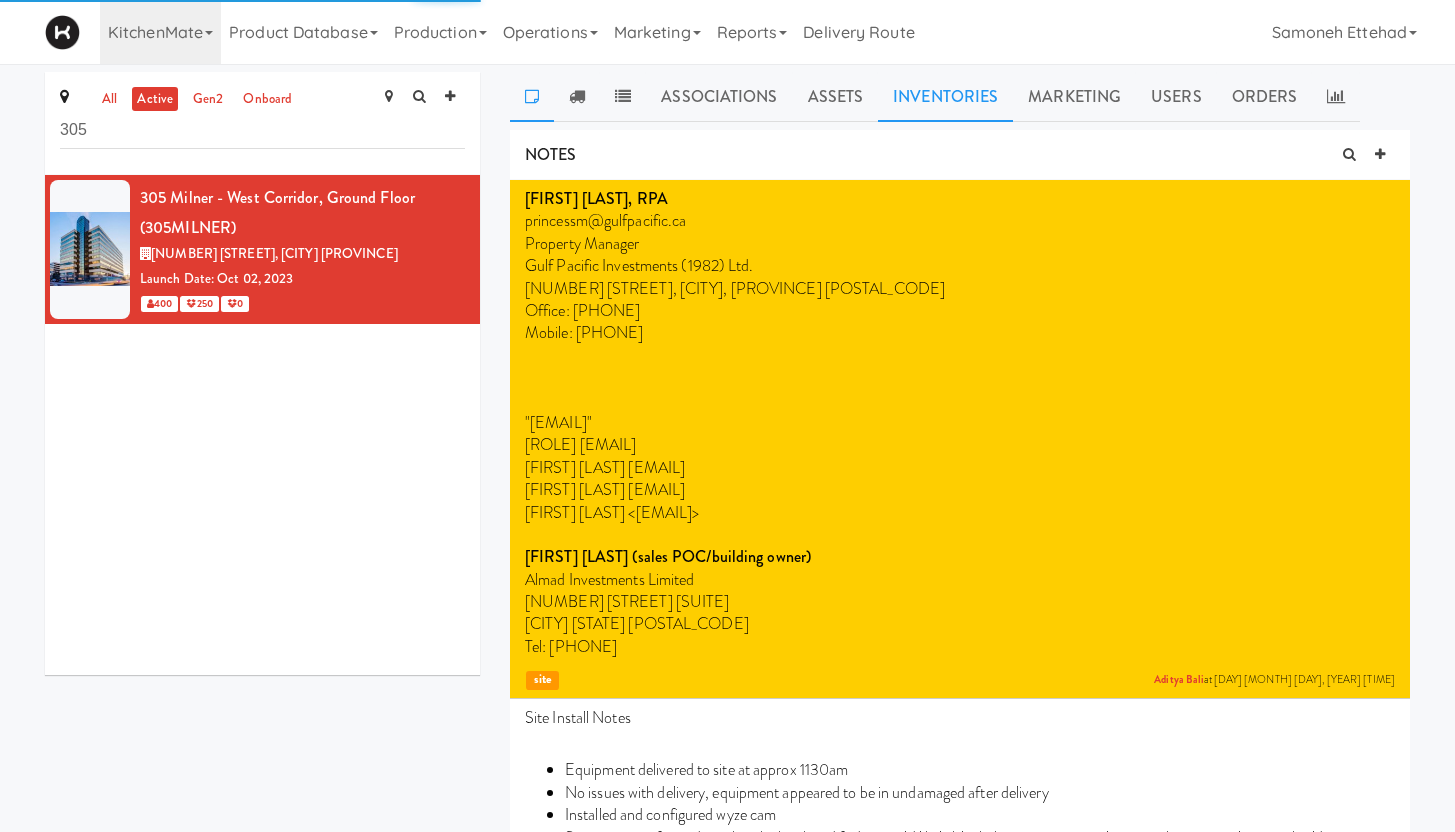 click on "Inventories" at bounding box center (945, 97) 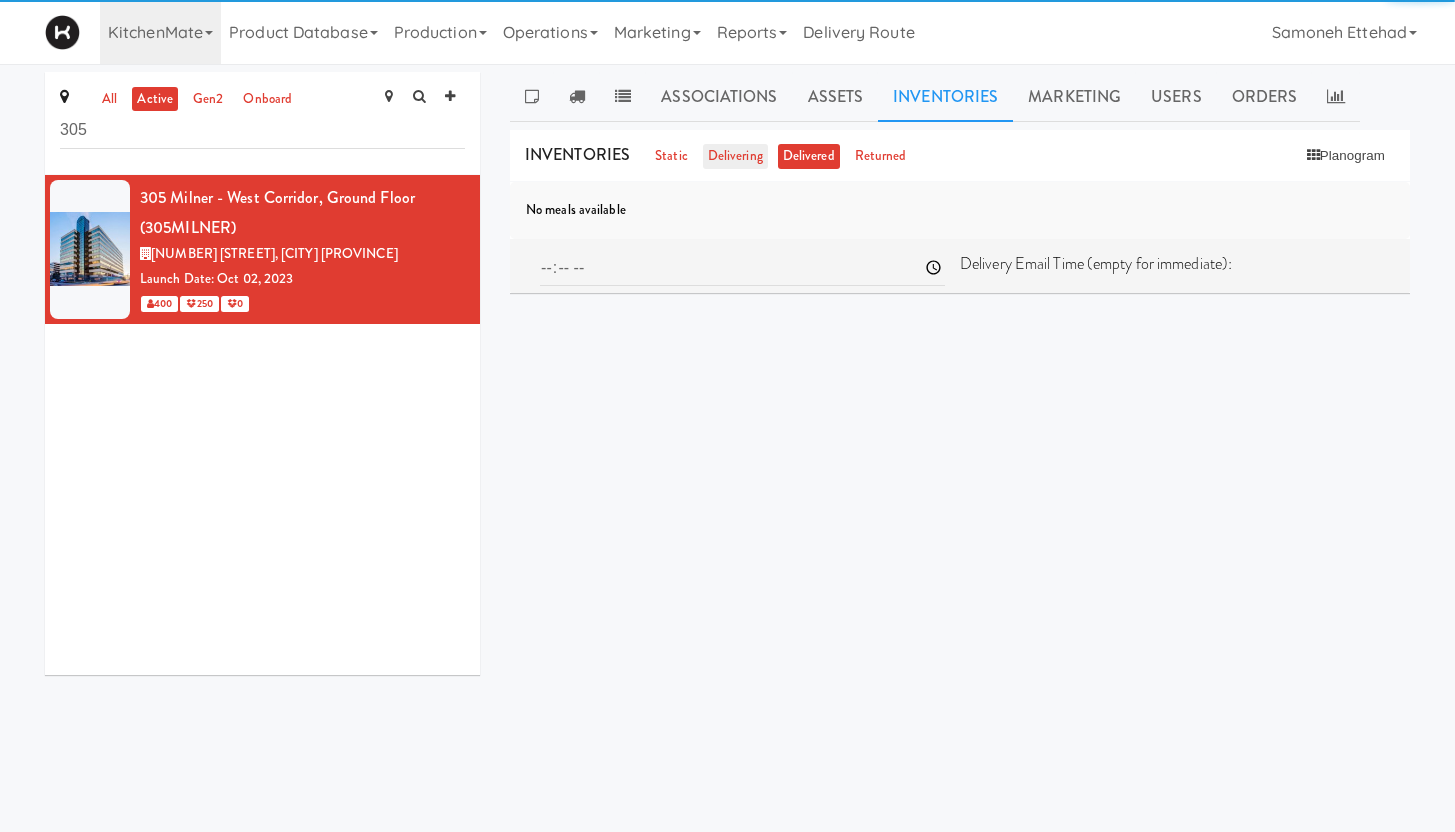 click on "delivering" at bounding box center [735, 156] 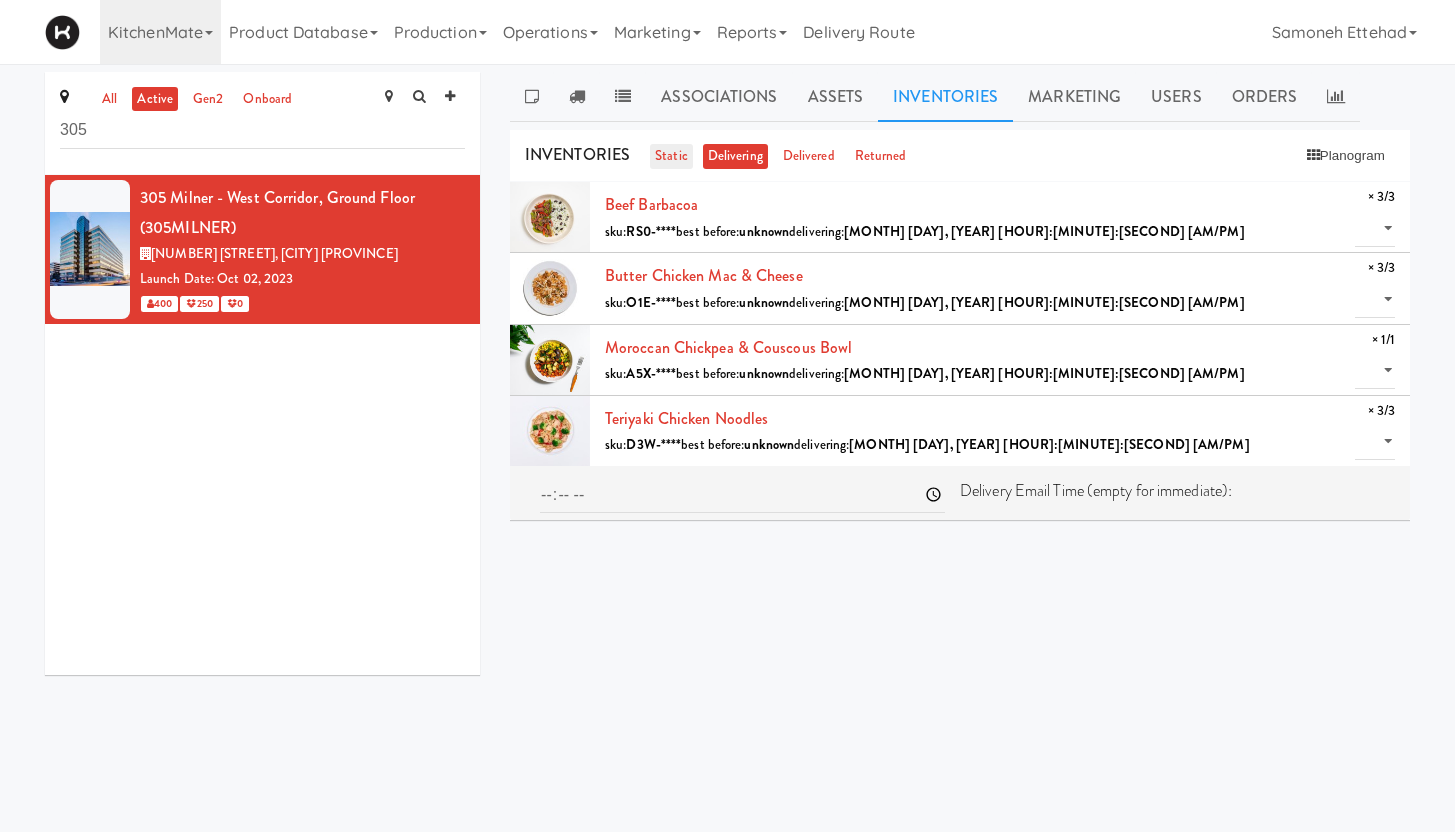 click on "static" at bounding box center (671, 156) 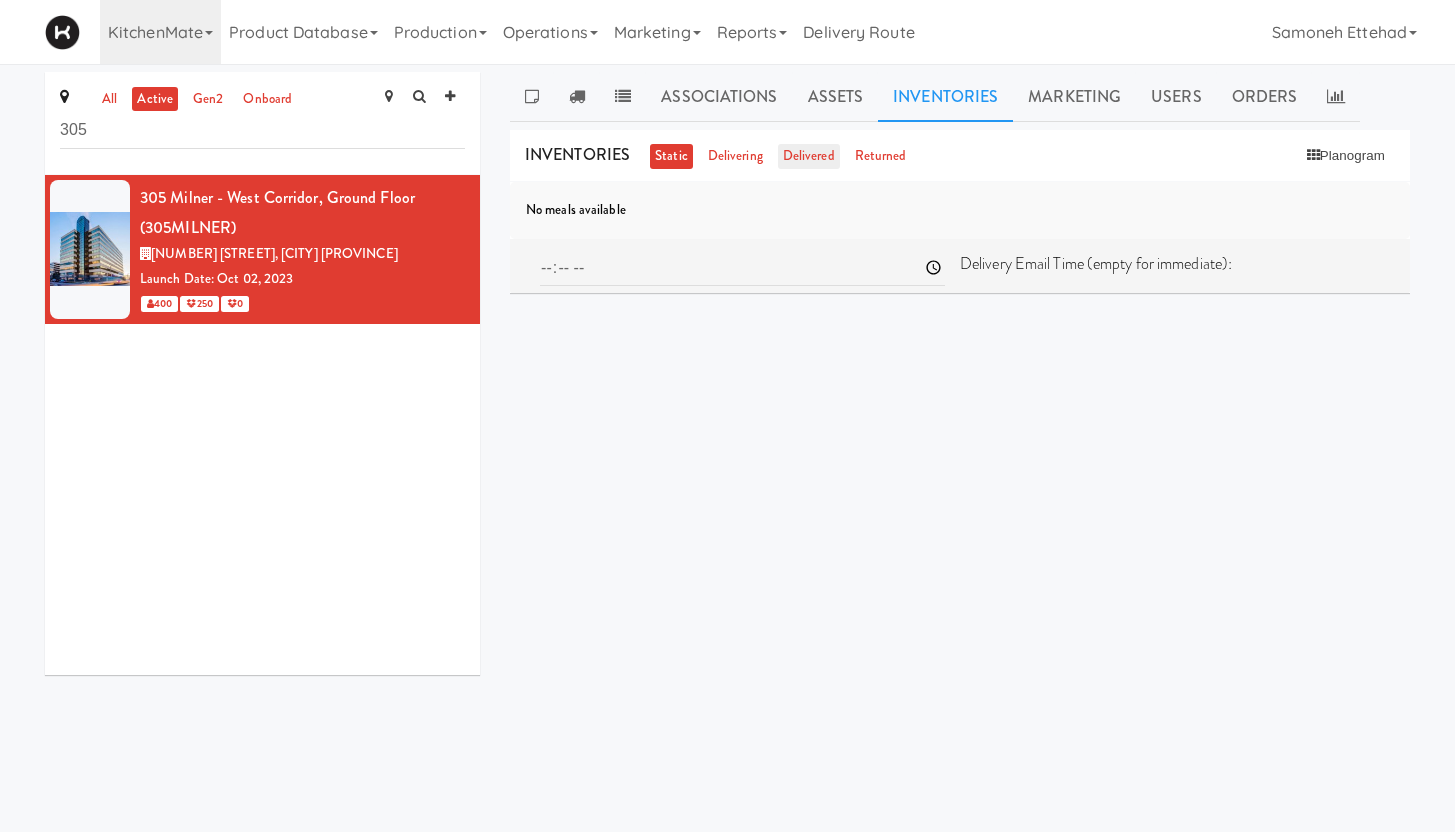 click on "delivered" at bounding box center [809, 156] 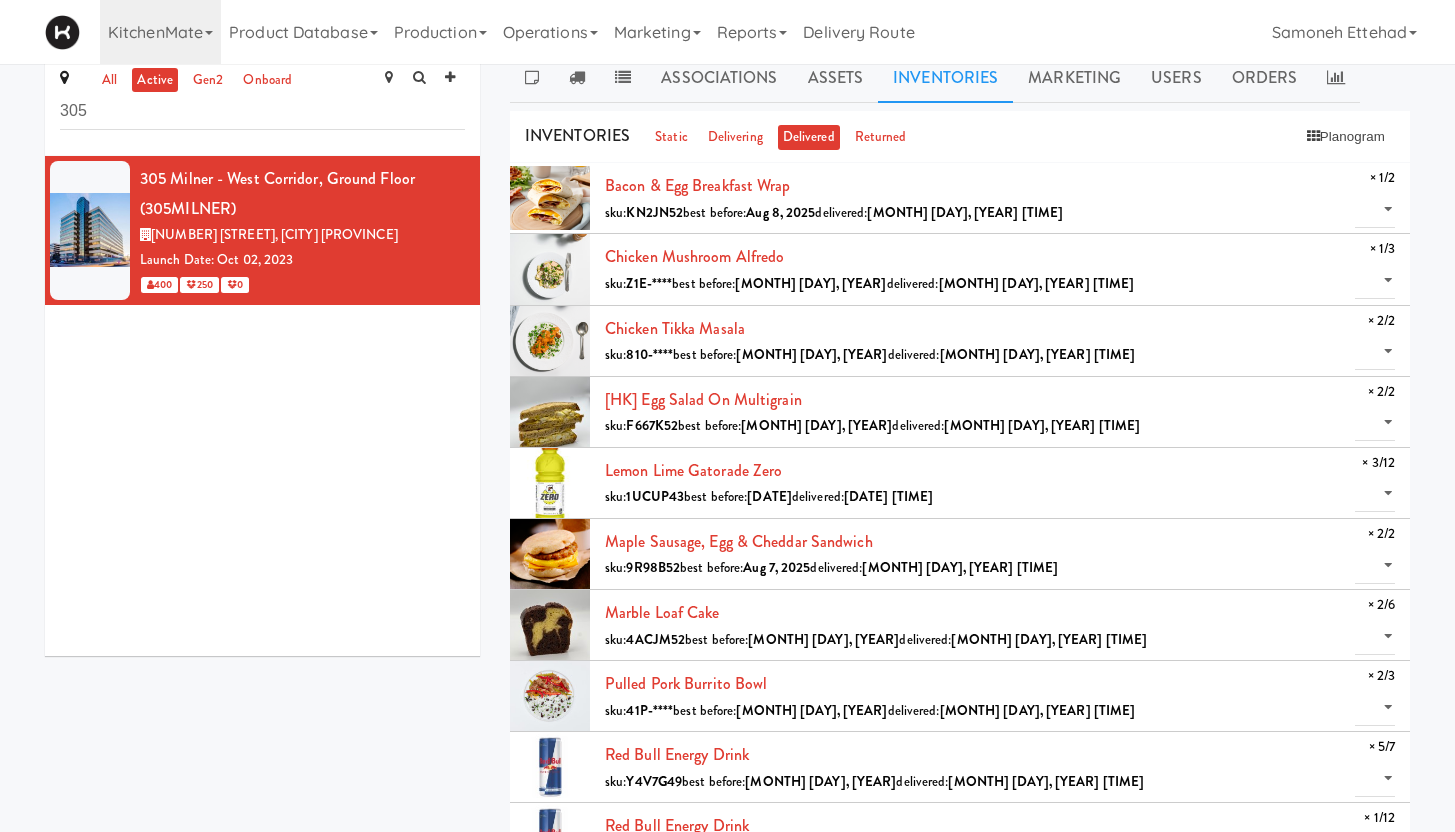 scroll, scrollTop: 0, scrollLeft: 0, axis: both 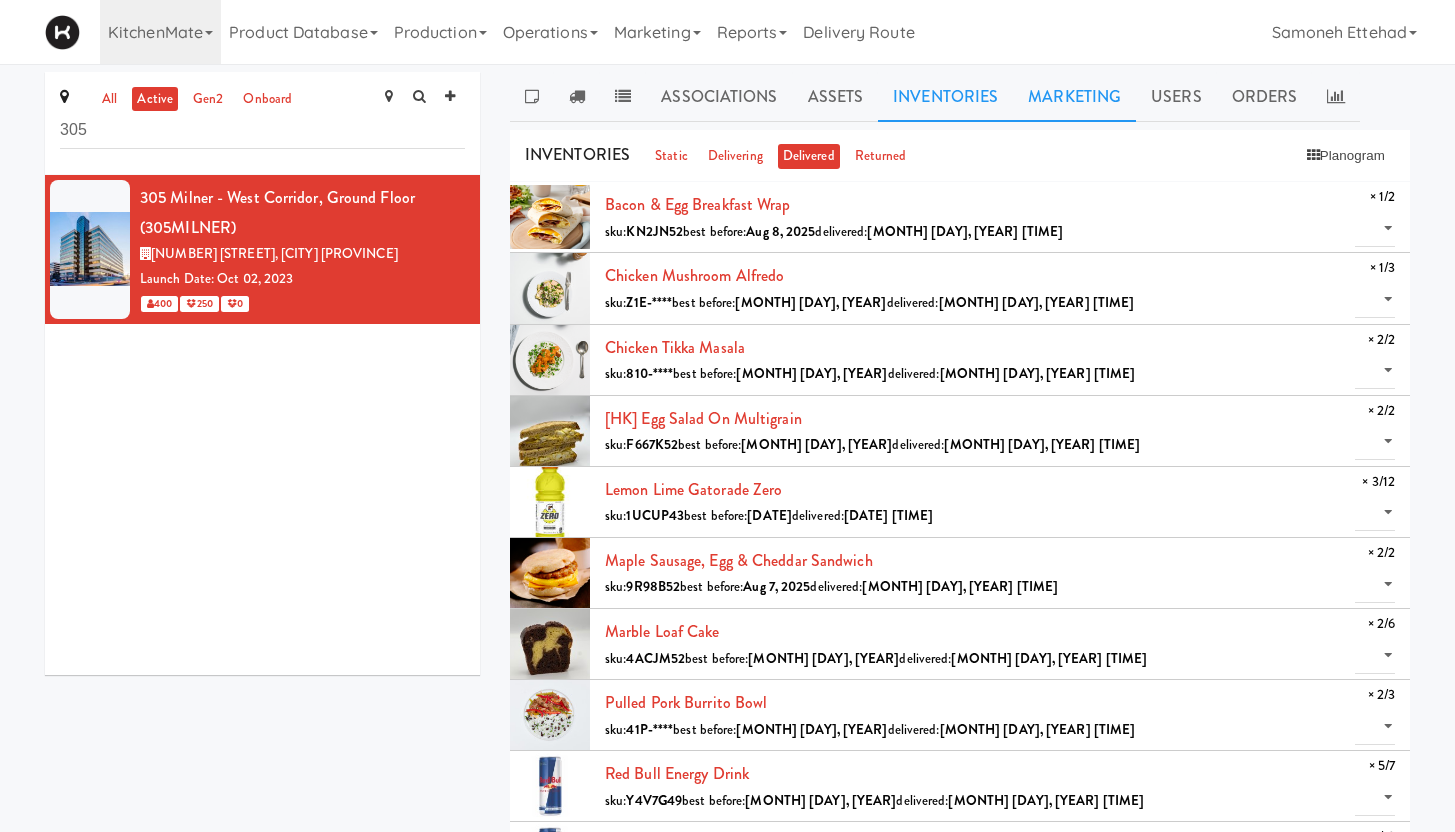 click on "Marketing" at bounding box center (1074, 97) 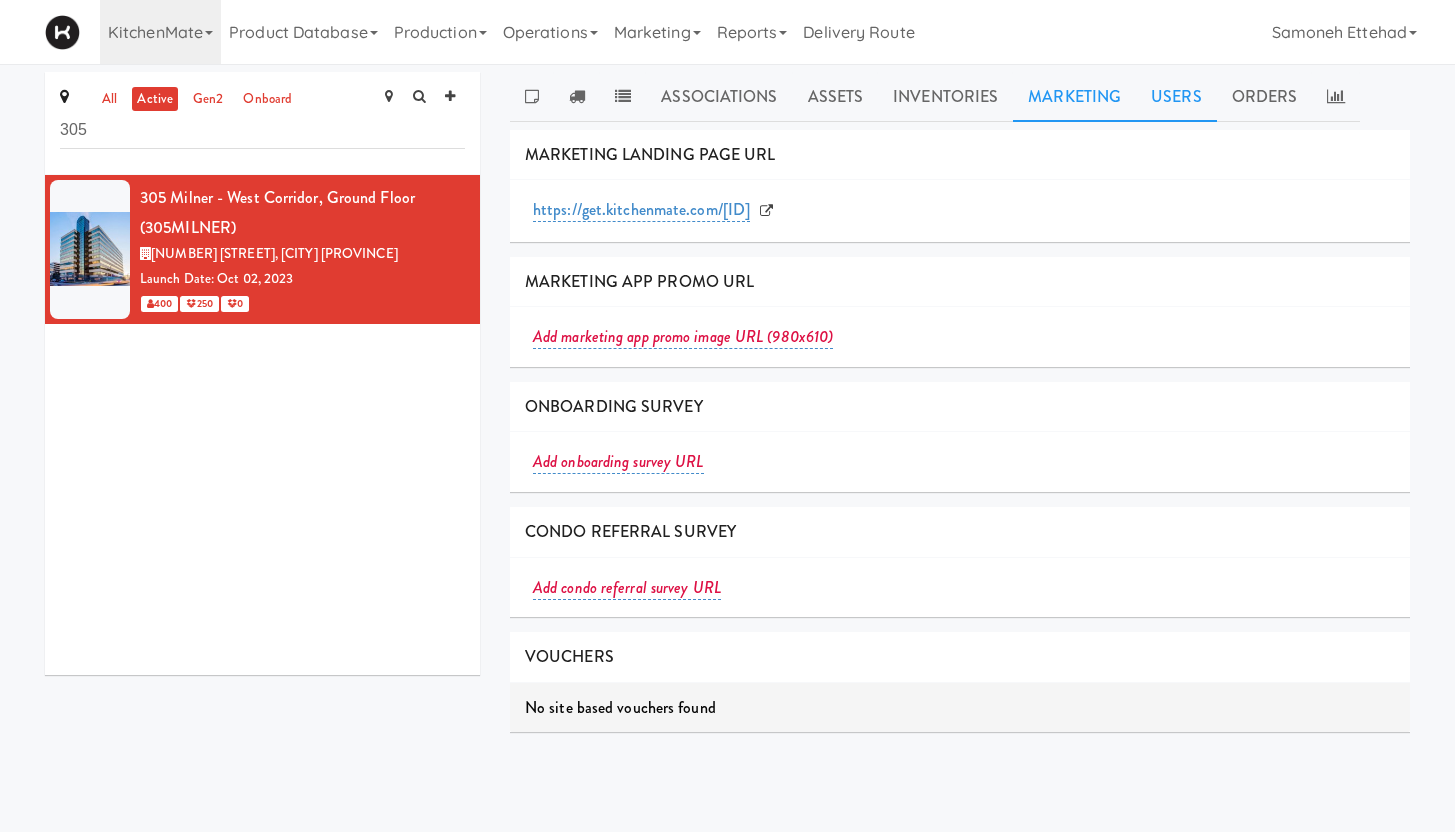 click on "Users" at bounding box center [1176, 97] 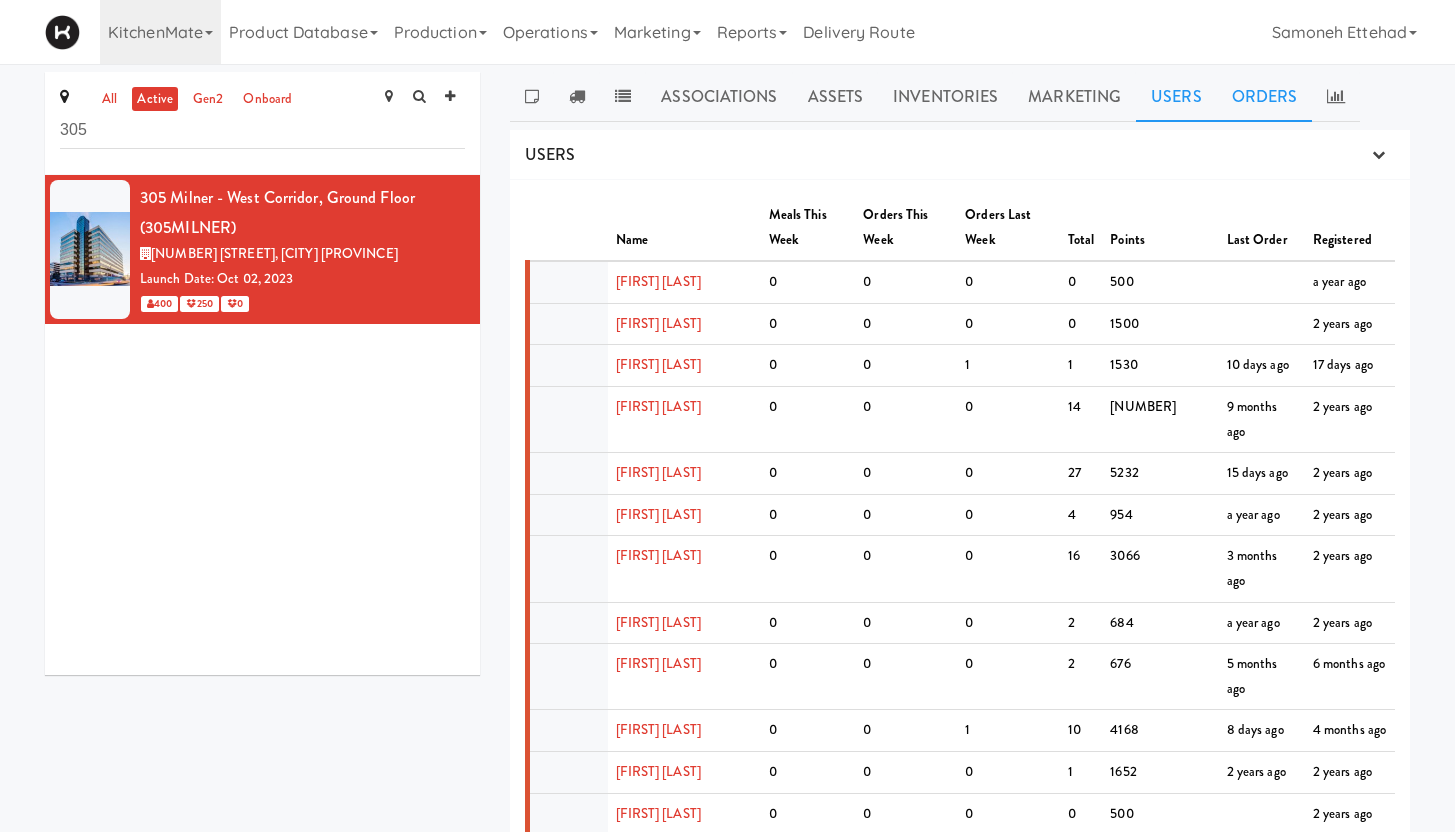 click on "Orders" at bounding box center (1265, 97) 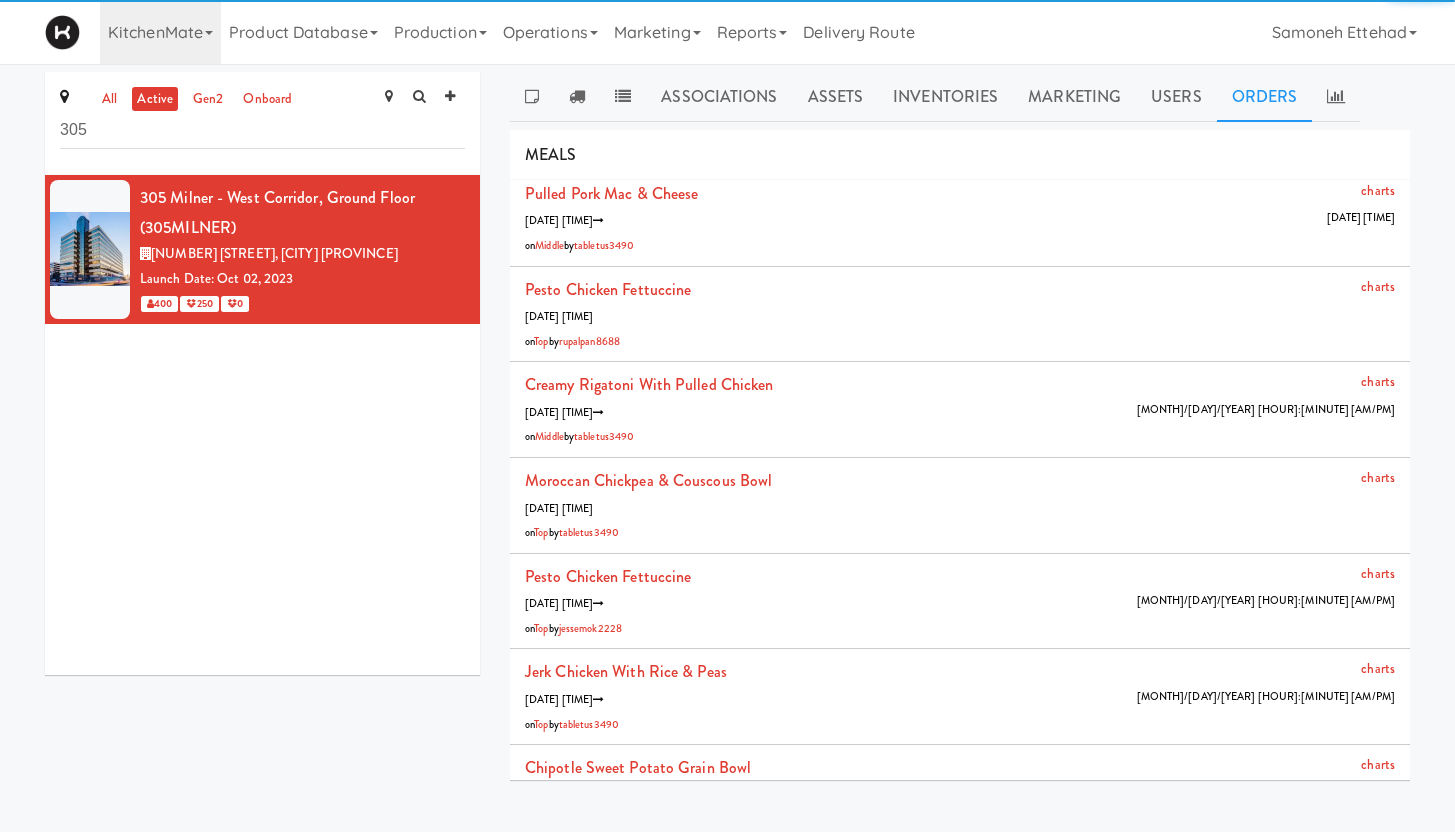 scroll, scrollTop: 12129, scrollLeft: 0, axis: vertical 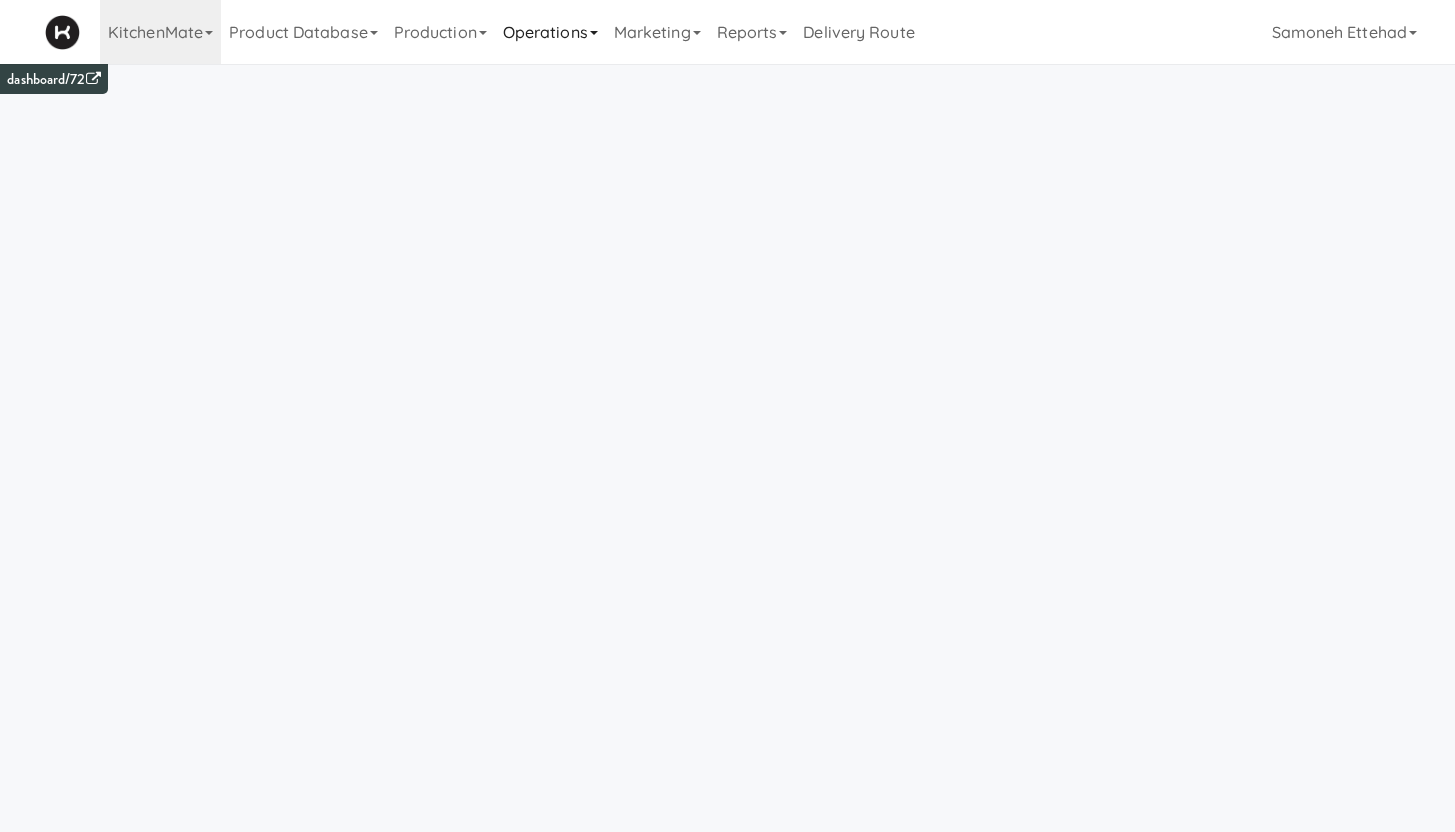 click on "Operations" at bounding box center (550, 32) 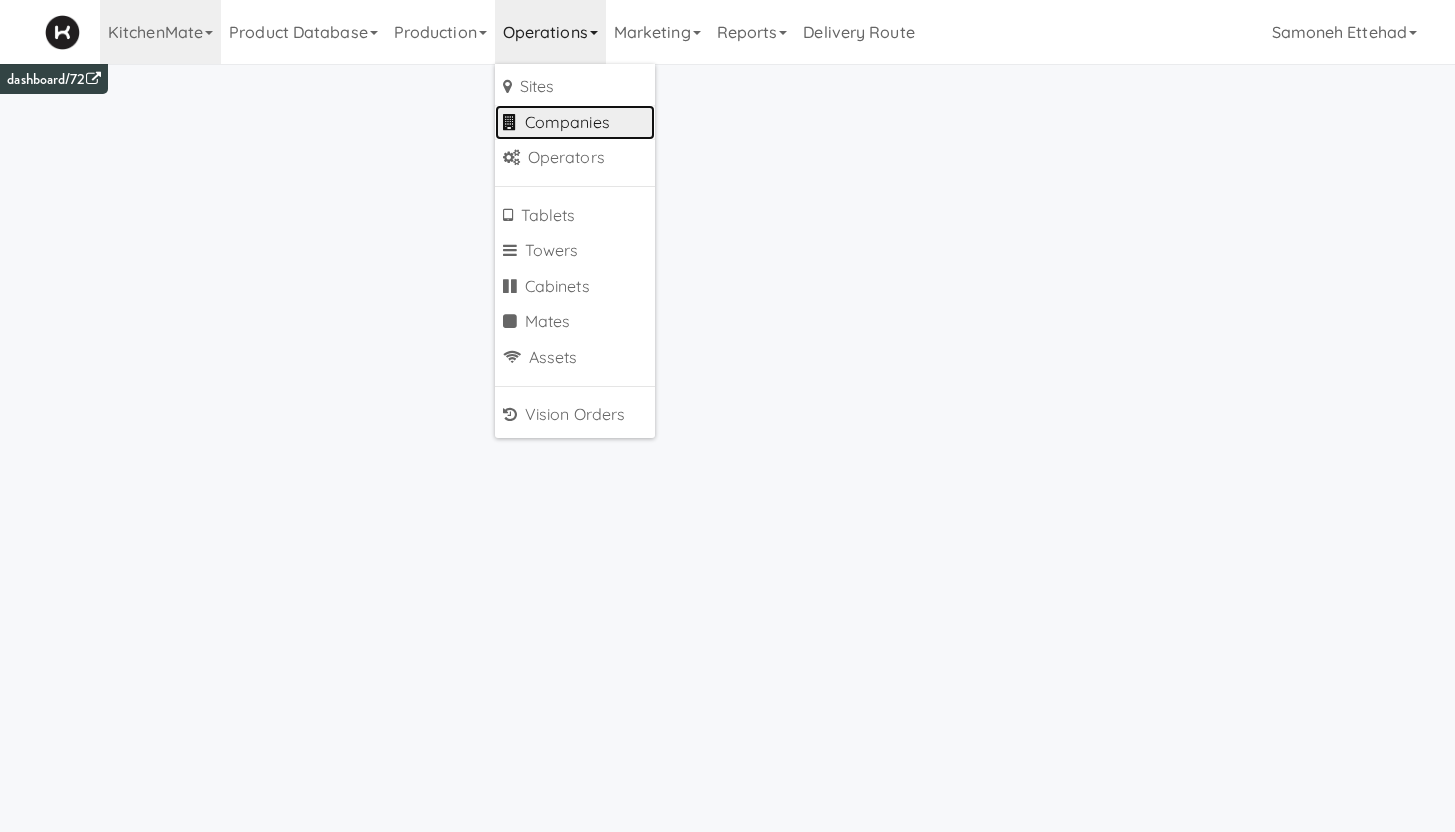 click on "Companies" at bounding box center (575, 123) 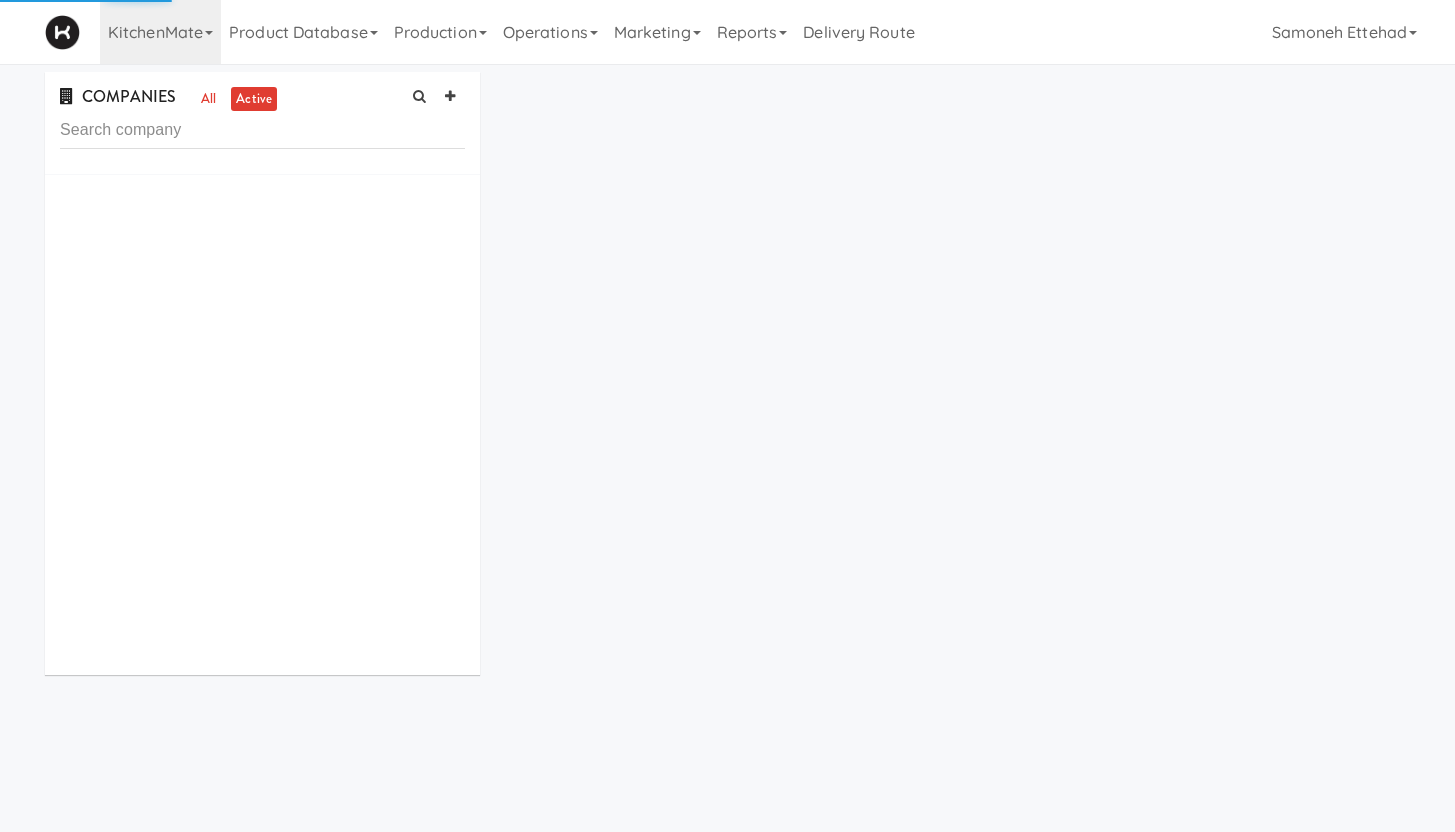 click at bounding box center (262, 130) 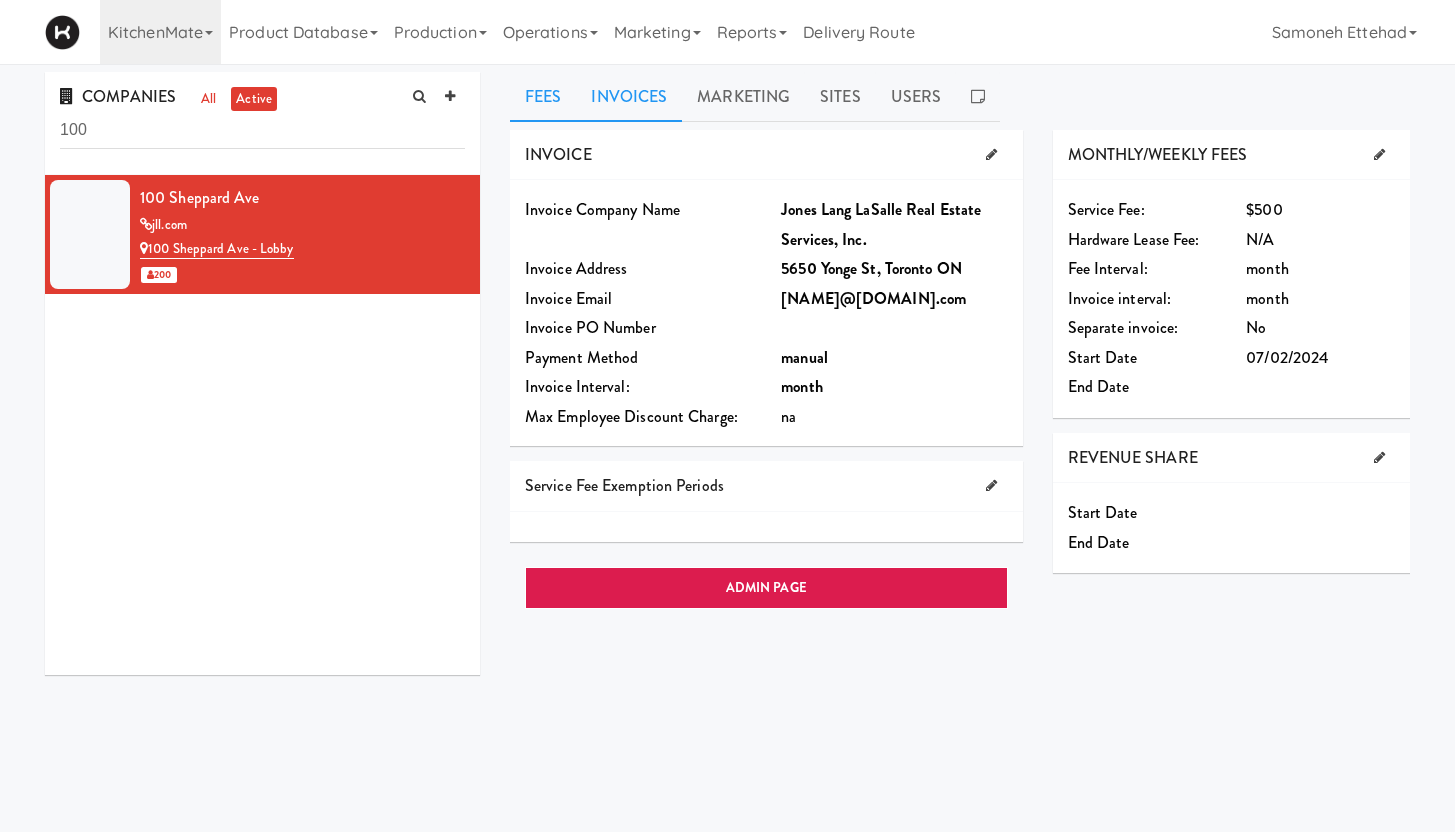 type on "100" 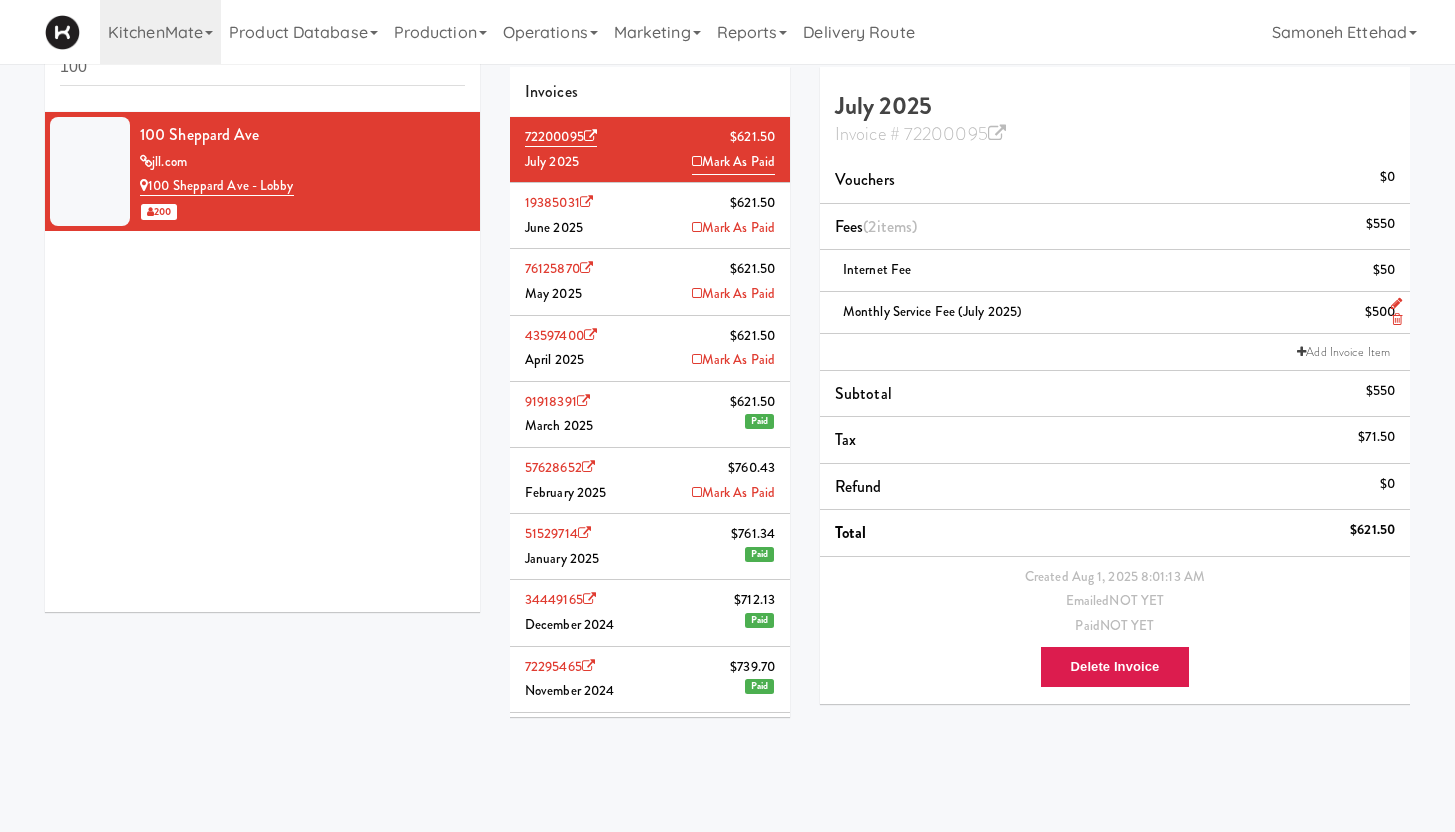 scroll, scrollTop: 64, scrollLeft: 0, axis: vertical 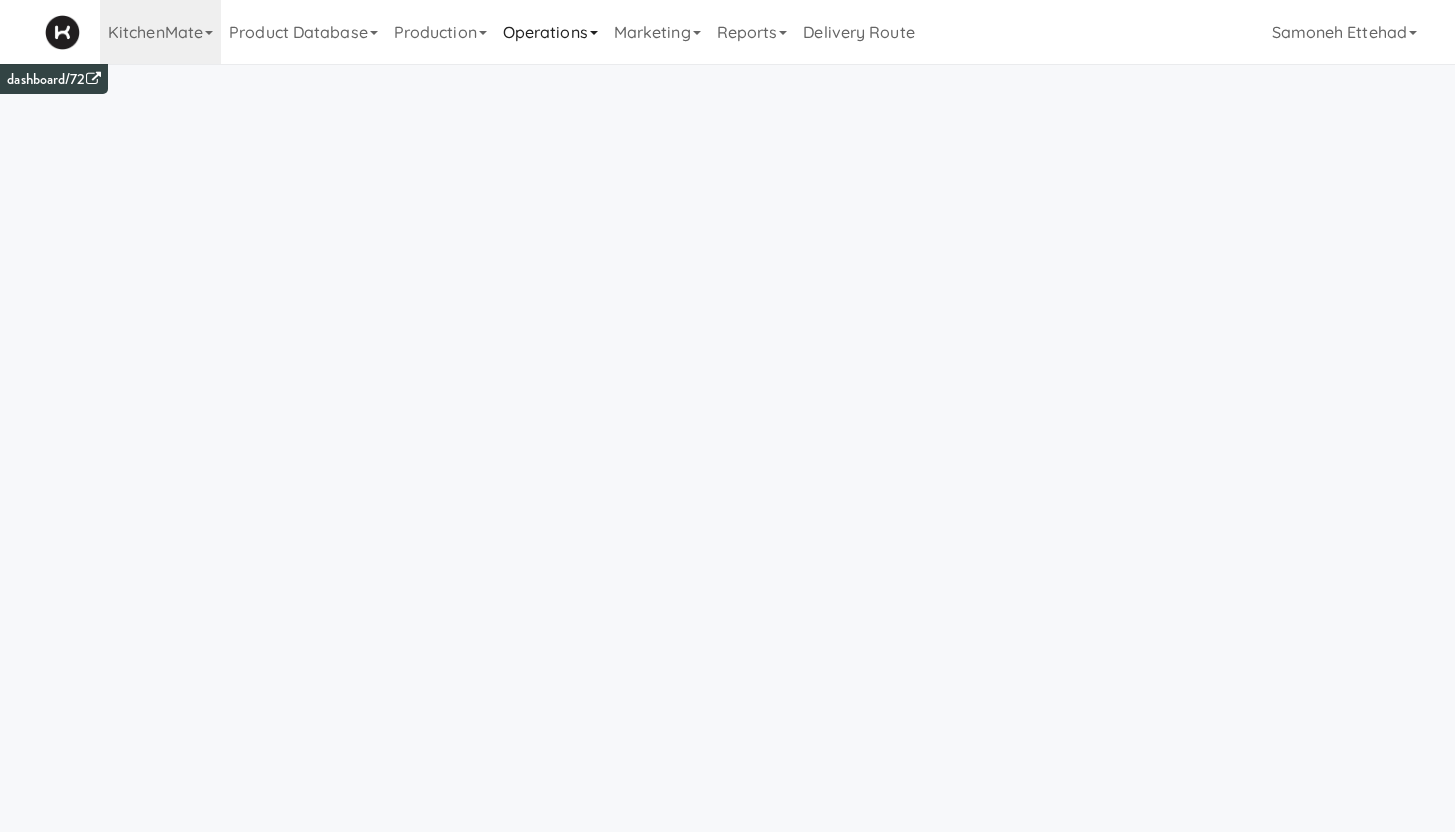 click on "Operations" at bounding box center (550, 32) 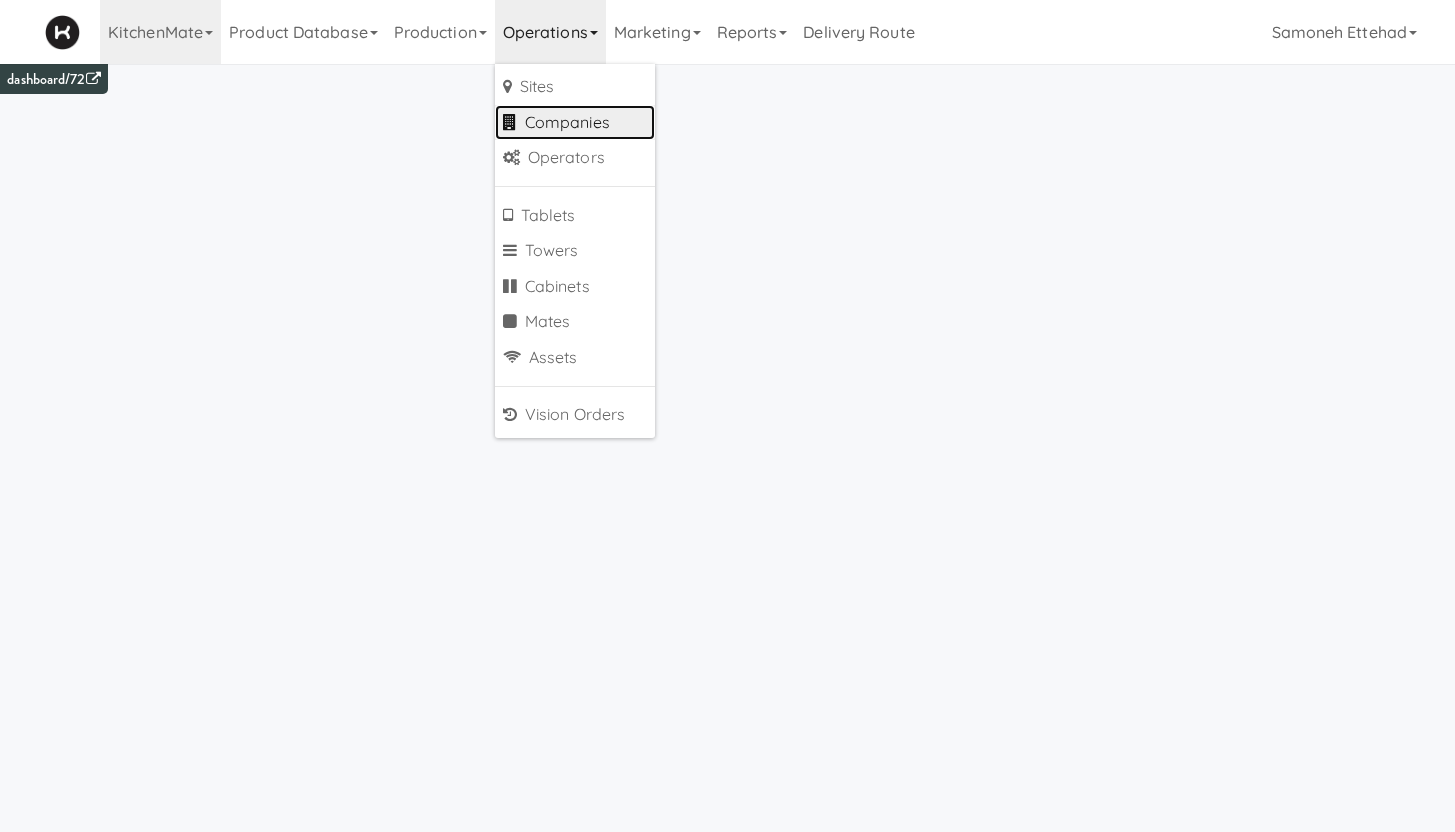 click on "Companies" at bounding box center [575, 123] 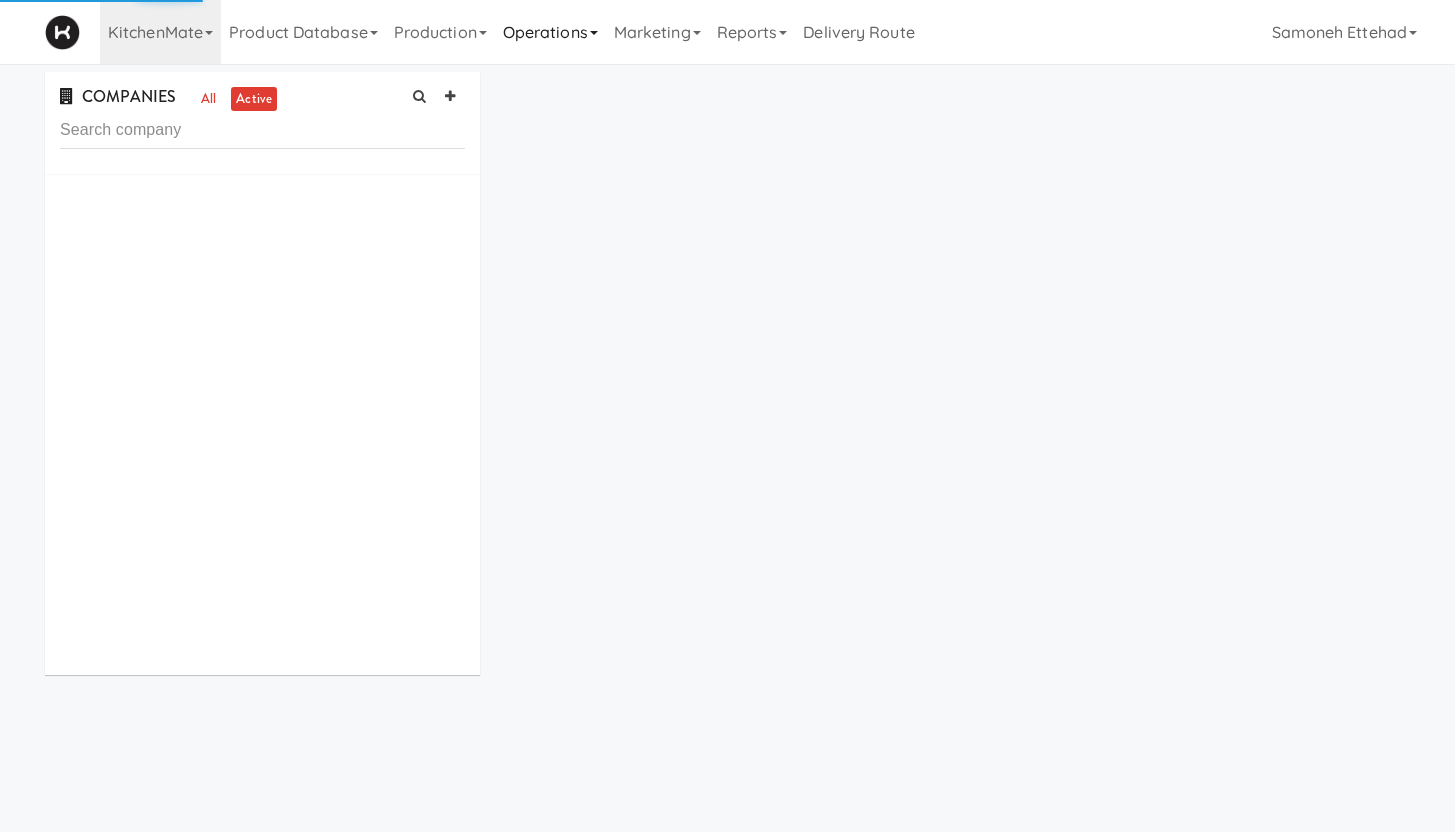 click on "Operations" at bounding box center [550, 32] 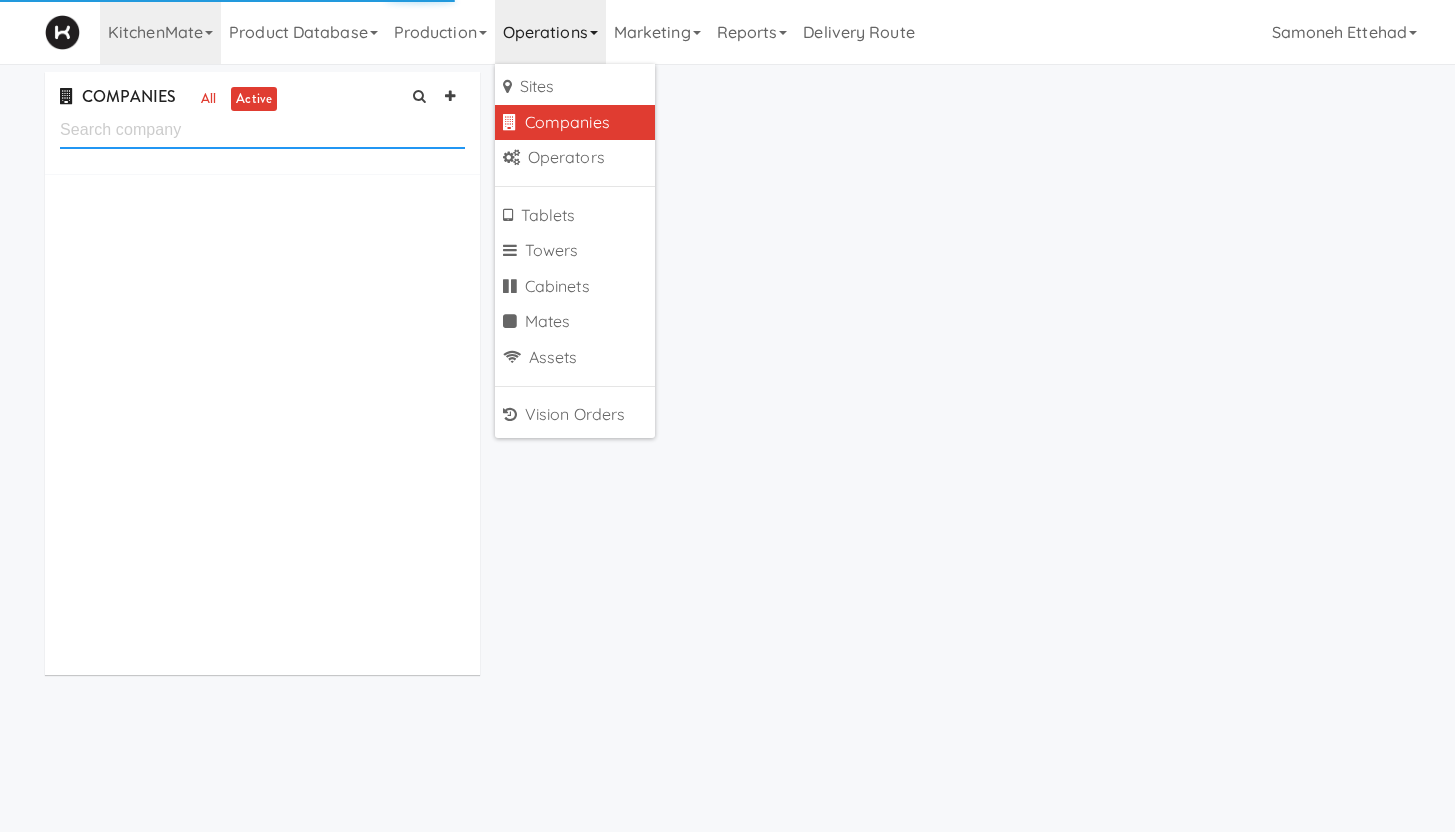 click at bounding box center [262, 130] 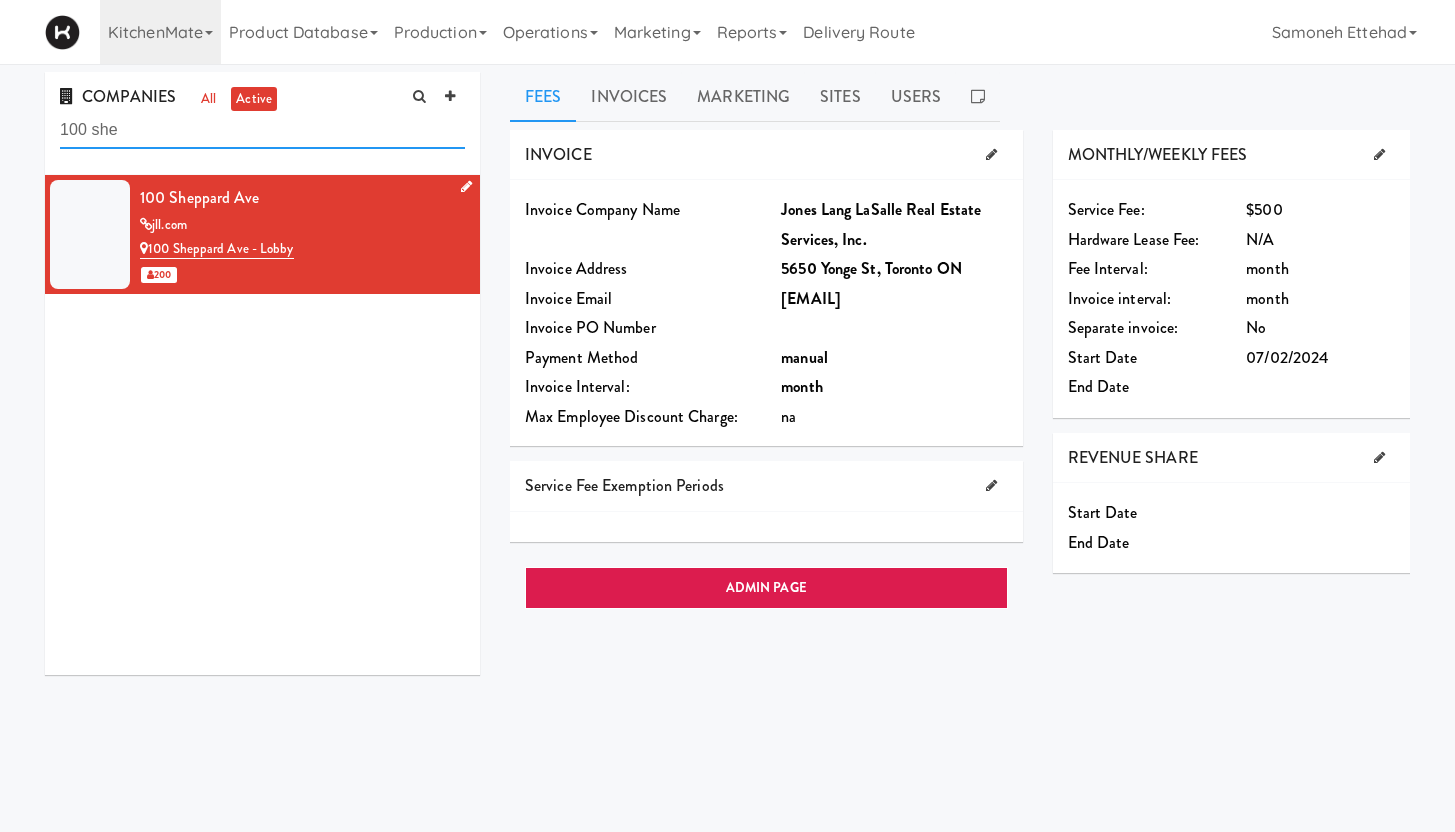 type on "100 she" 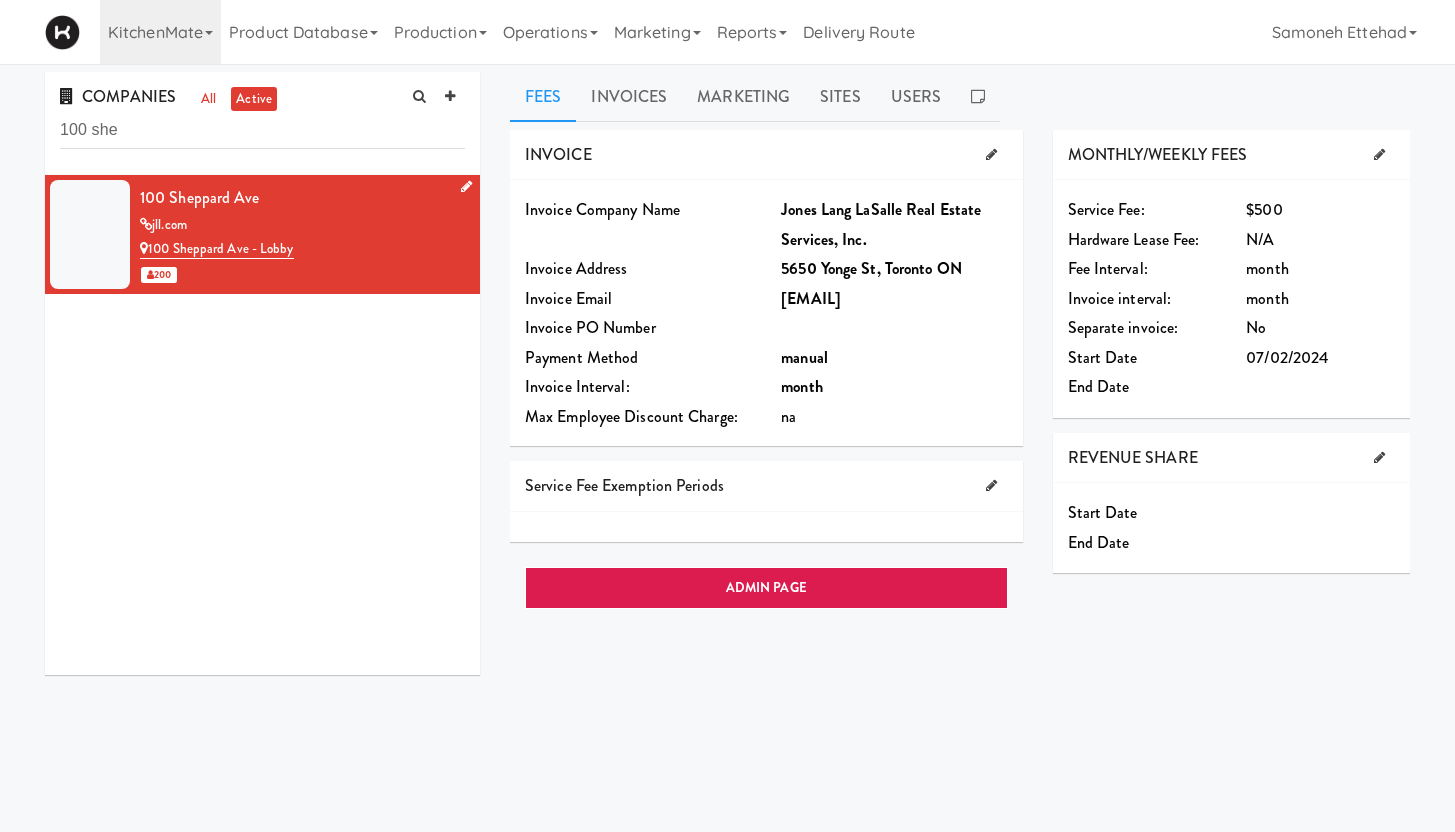 click on "jll.com" at bounding box center (302, 225) 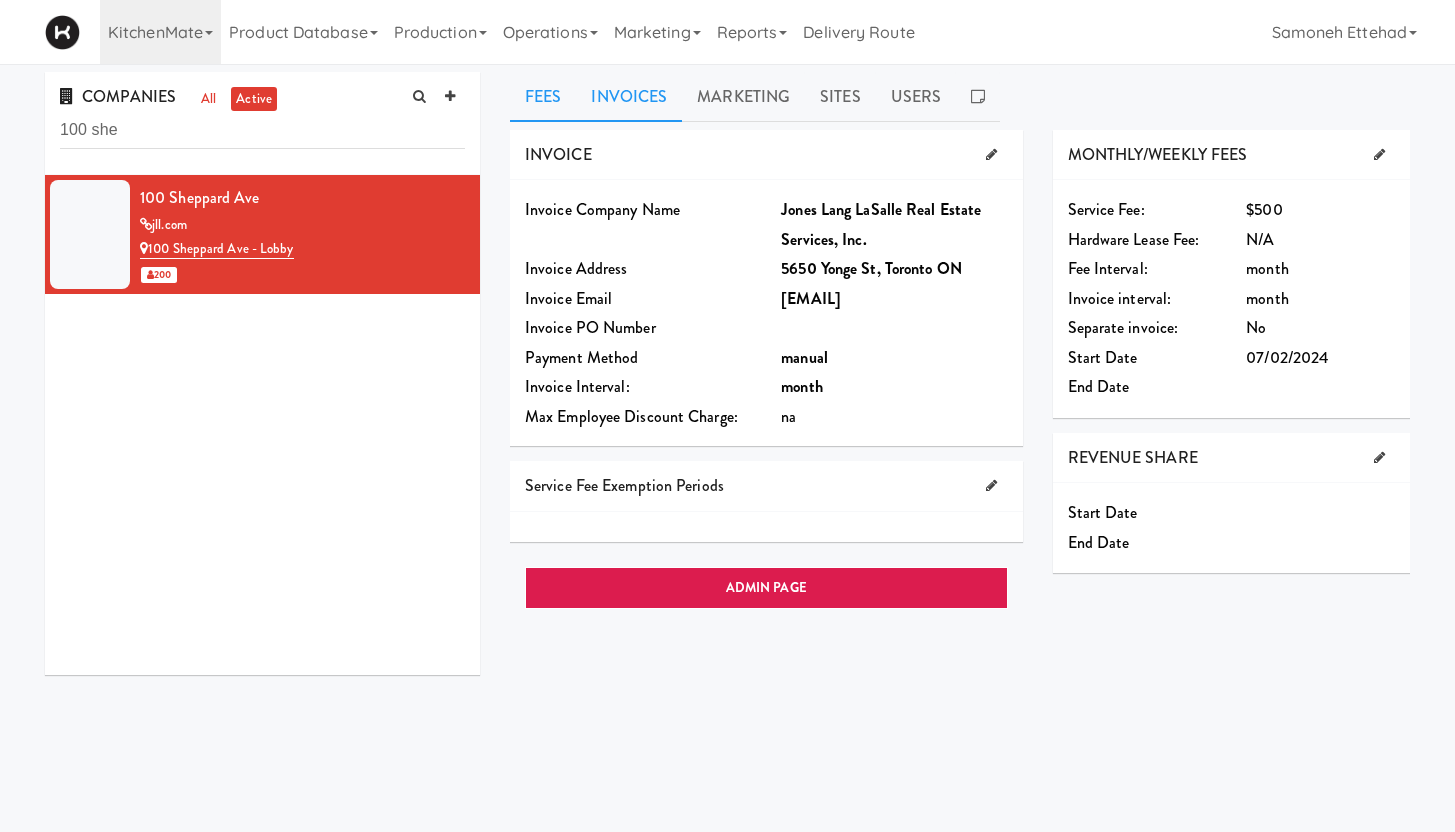 click on "Invoices" at bounding box center (629, 97) 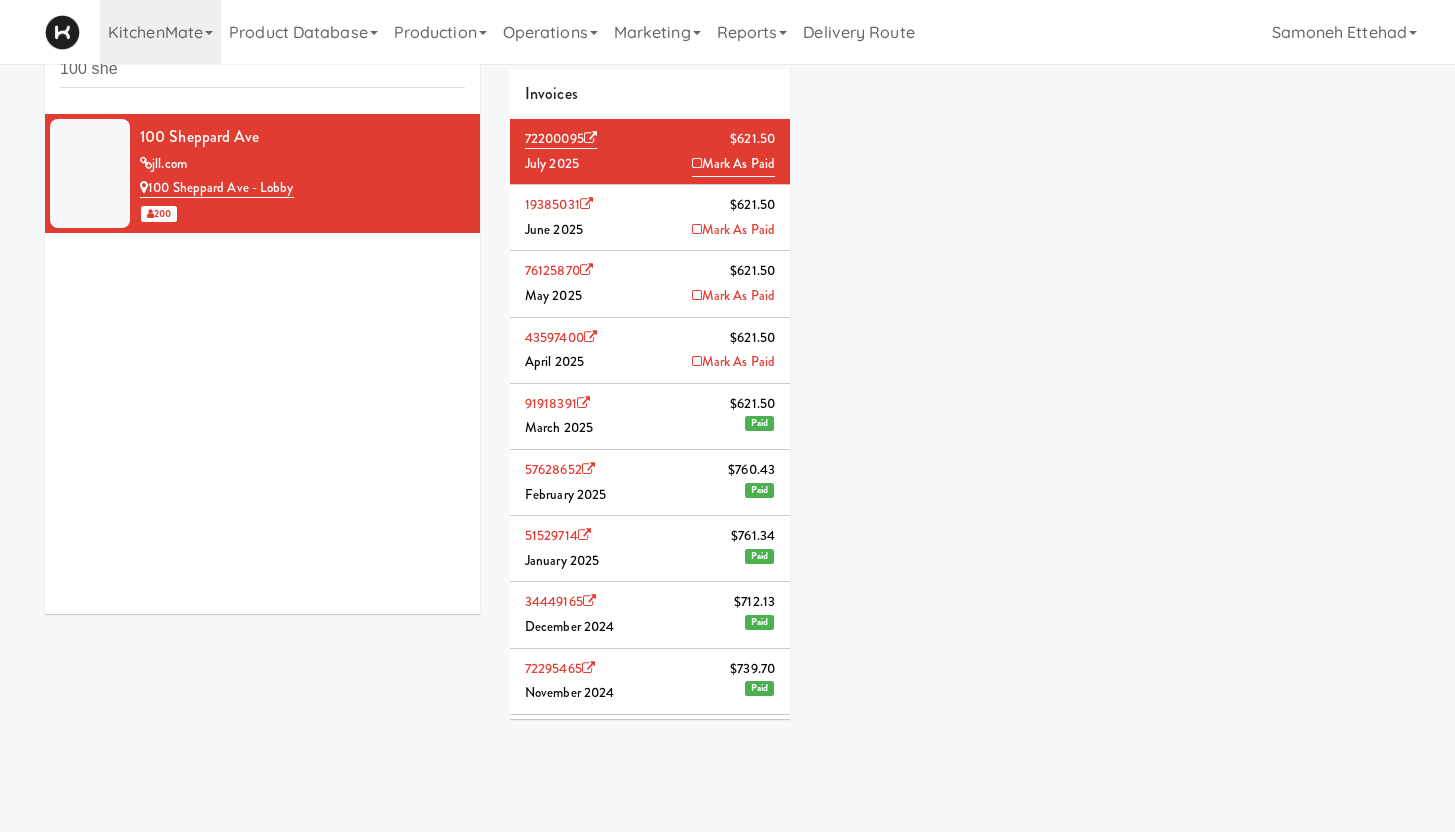 scroll, scrollTop: 64, scrollLeft: 0, axis: vertical 